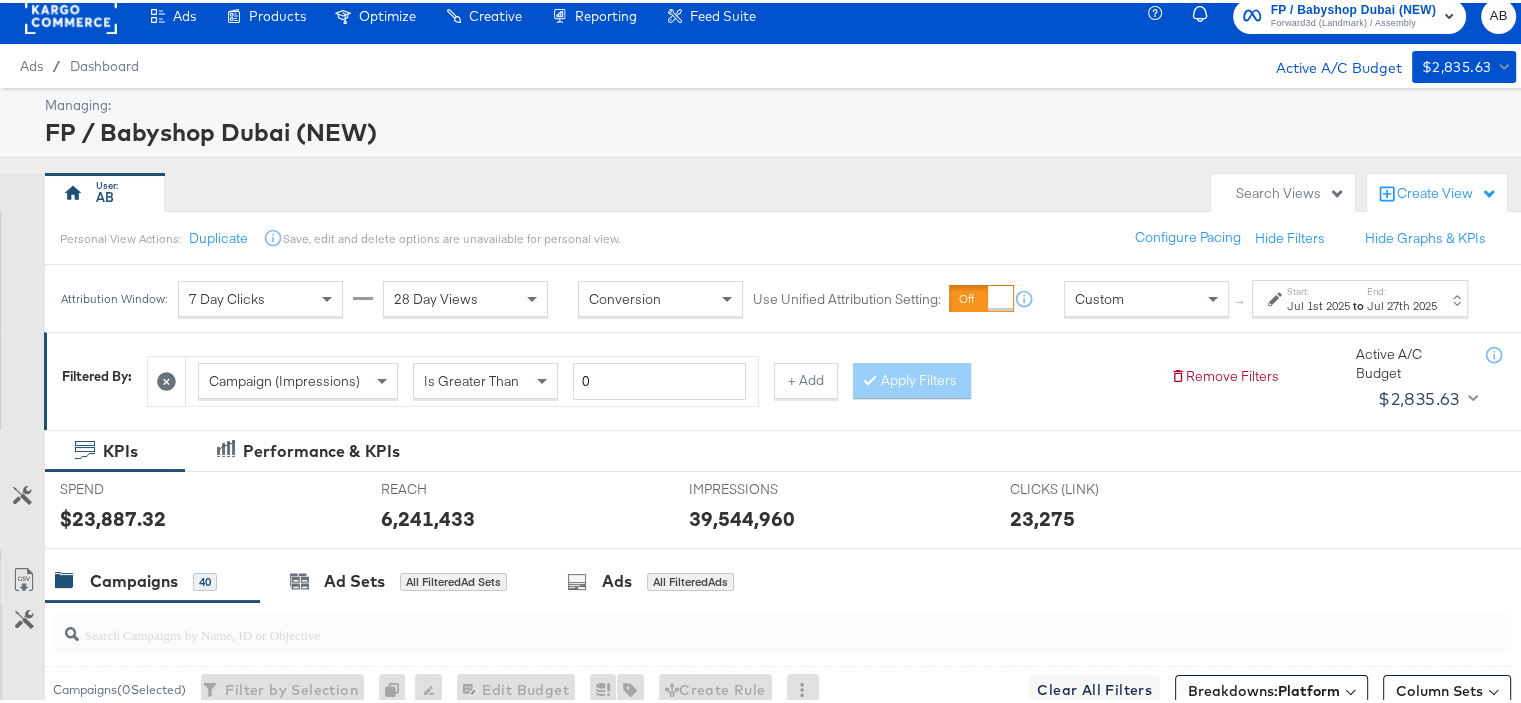 scroll, scrollTop: 0, scrollLeft: 0, axis: both 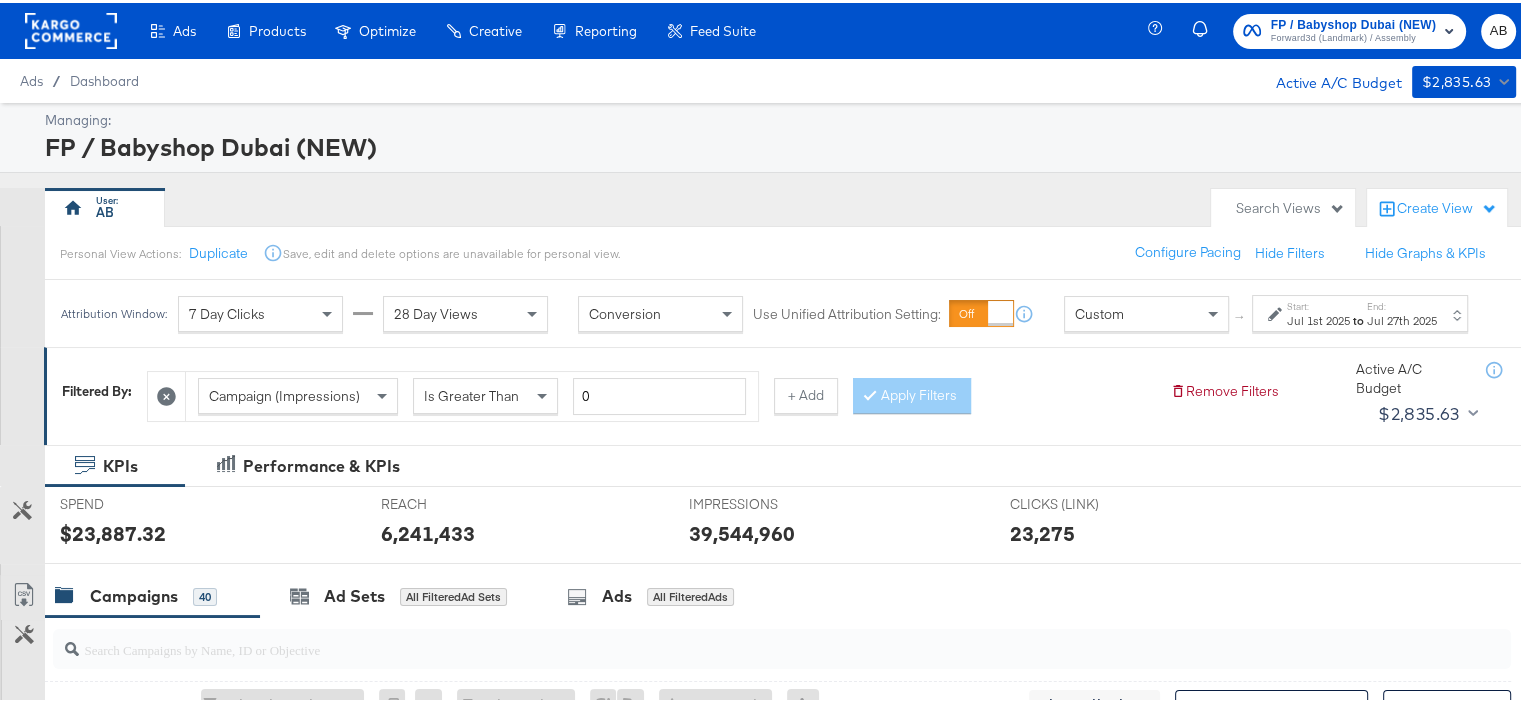 click on "7 Day Clicks" at bounding box center (227, 311) 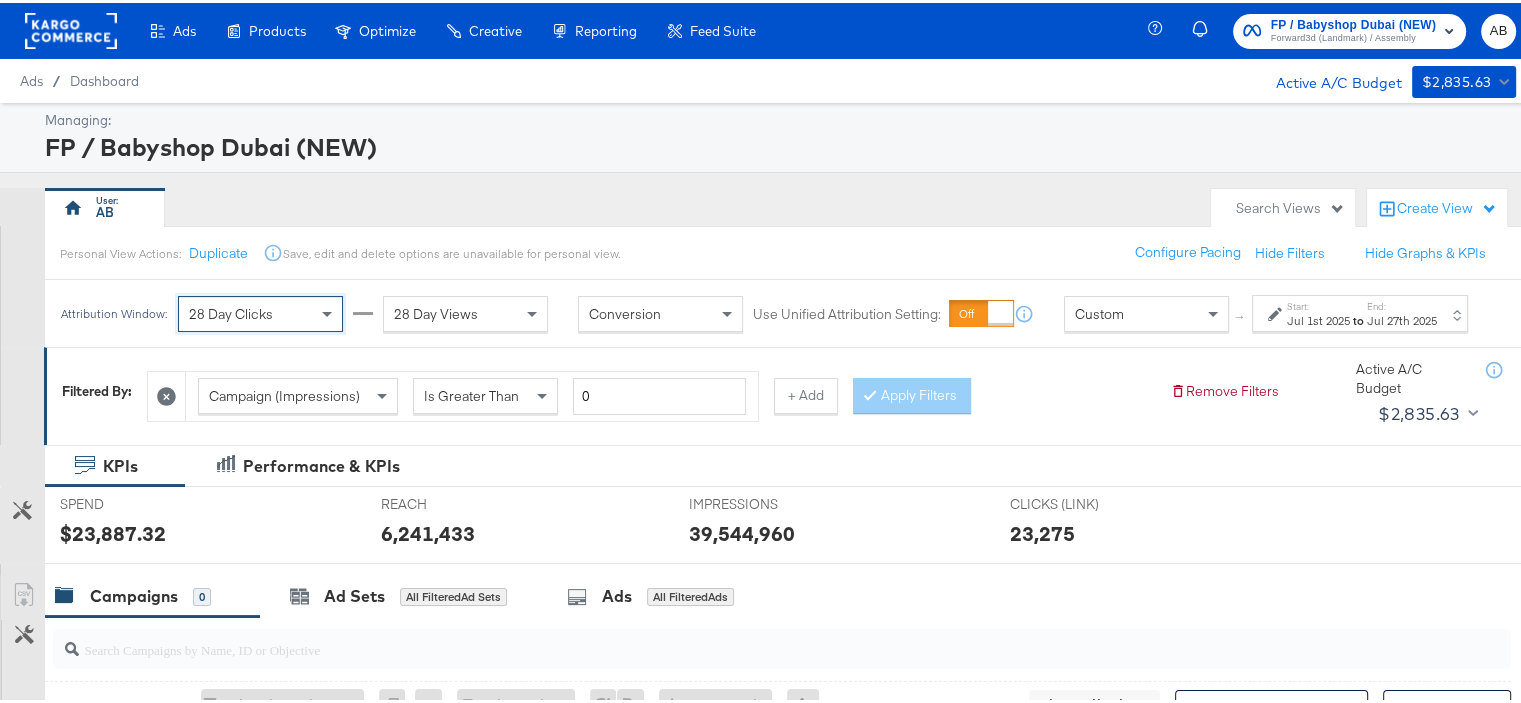 click on "28 Day Views" at bounding box center (465, 311) 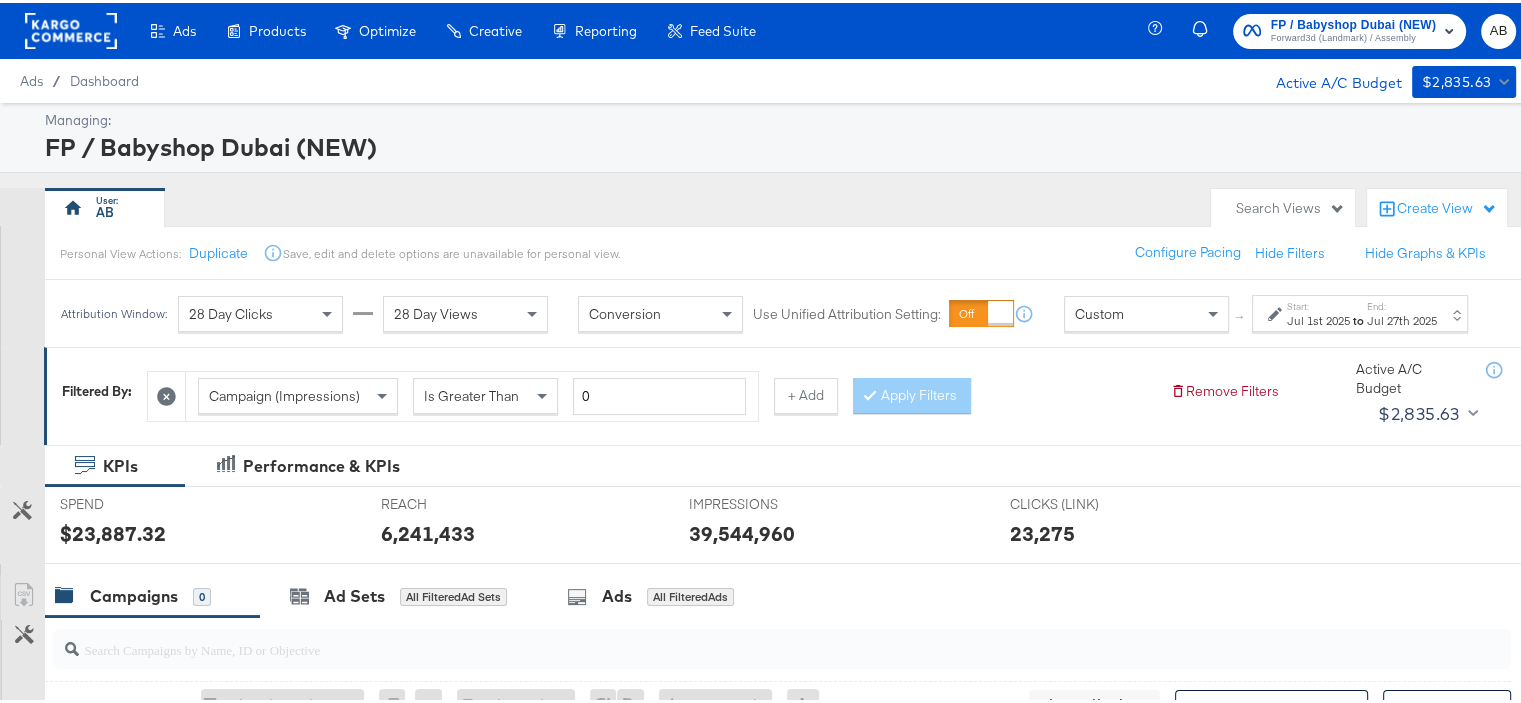 click on "Jul 27th 2025" at bounding box center [1402, 318] 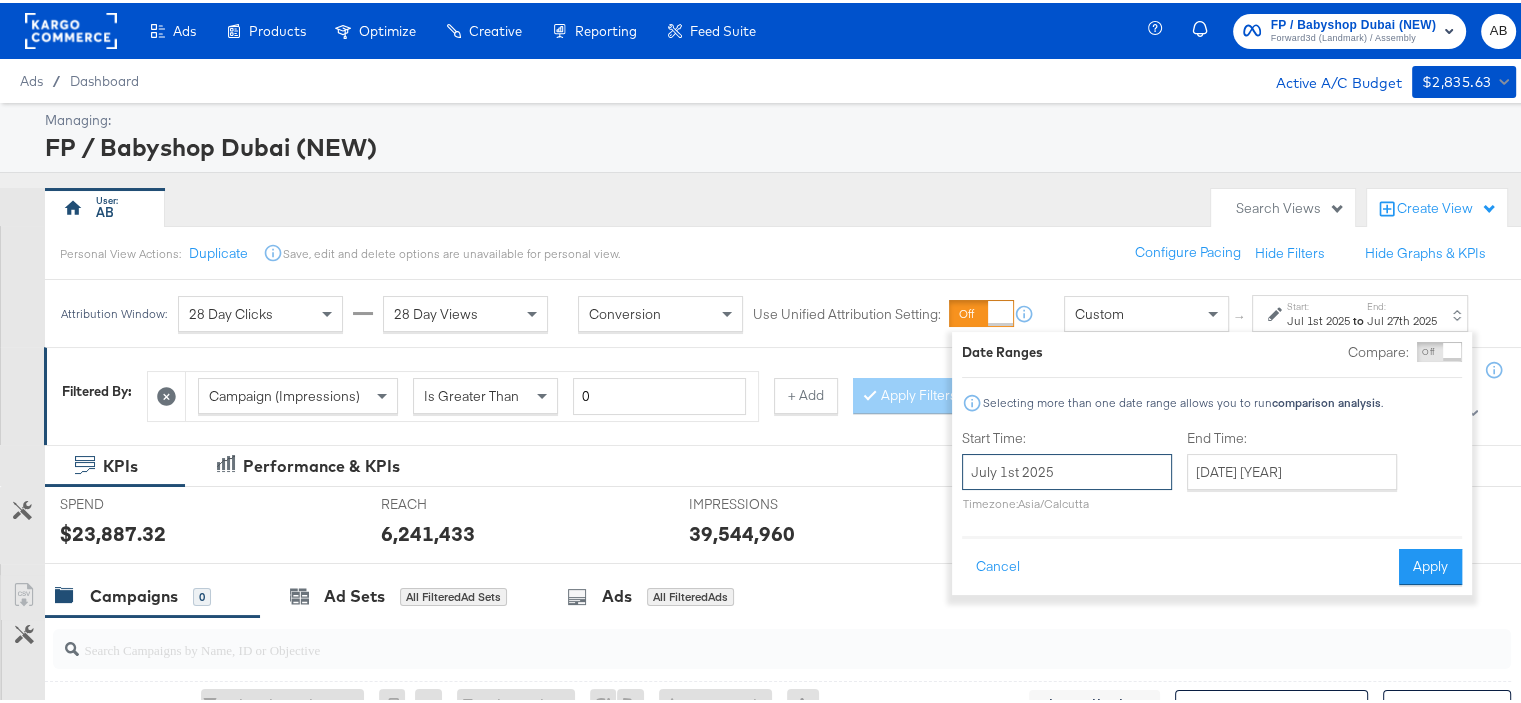 click on "July 1st 2025" at bounding box center [1067, 469] 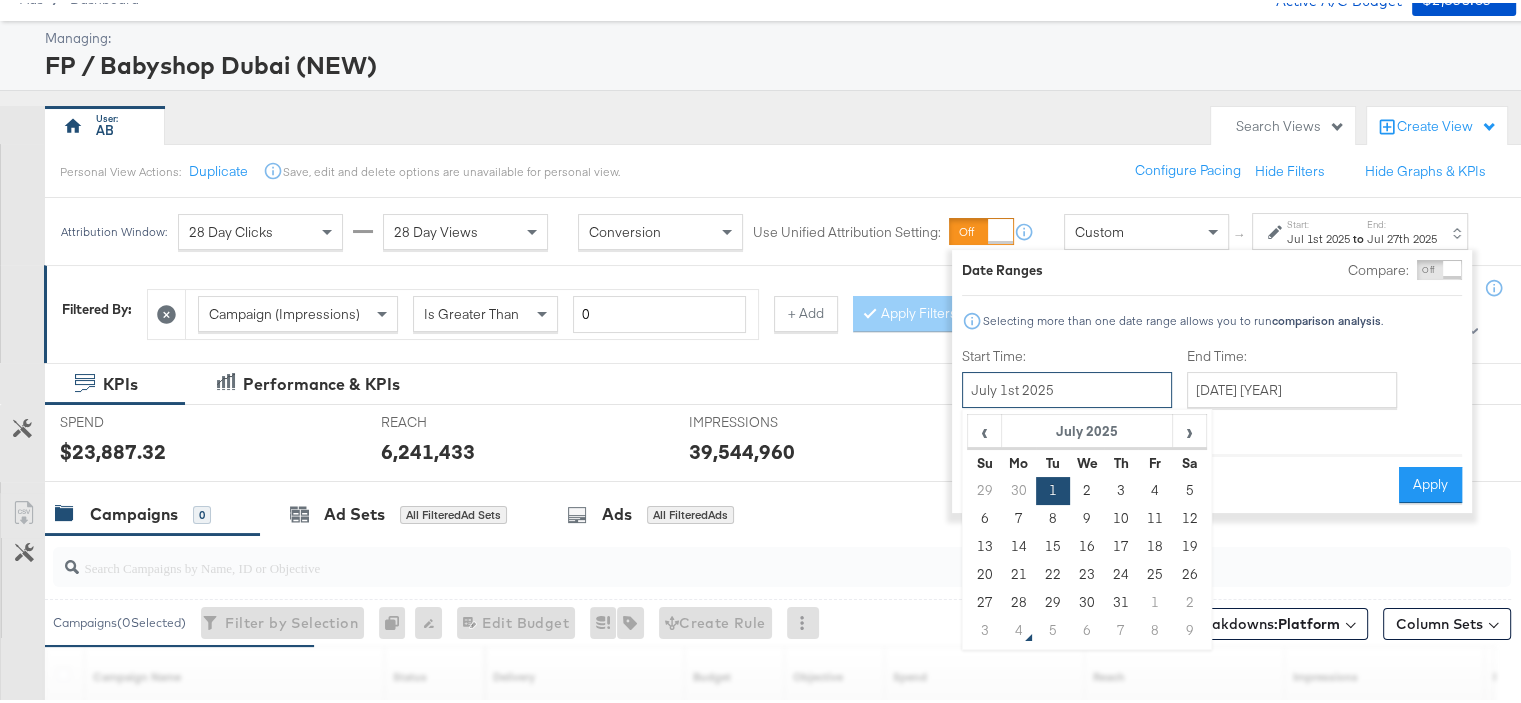 scroll, scrollTop: 200, scrollLeft: 0, axis: vertical 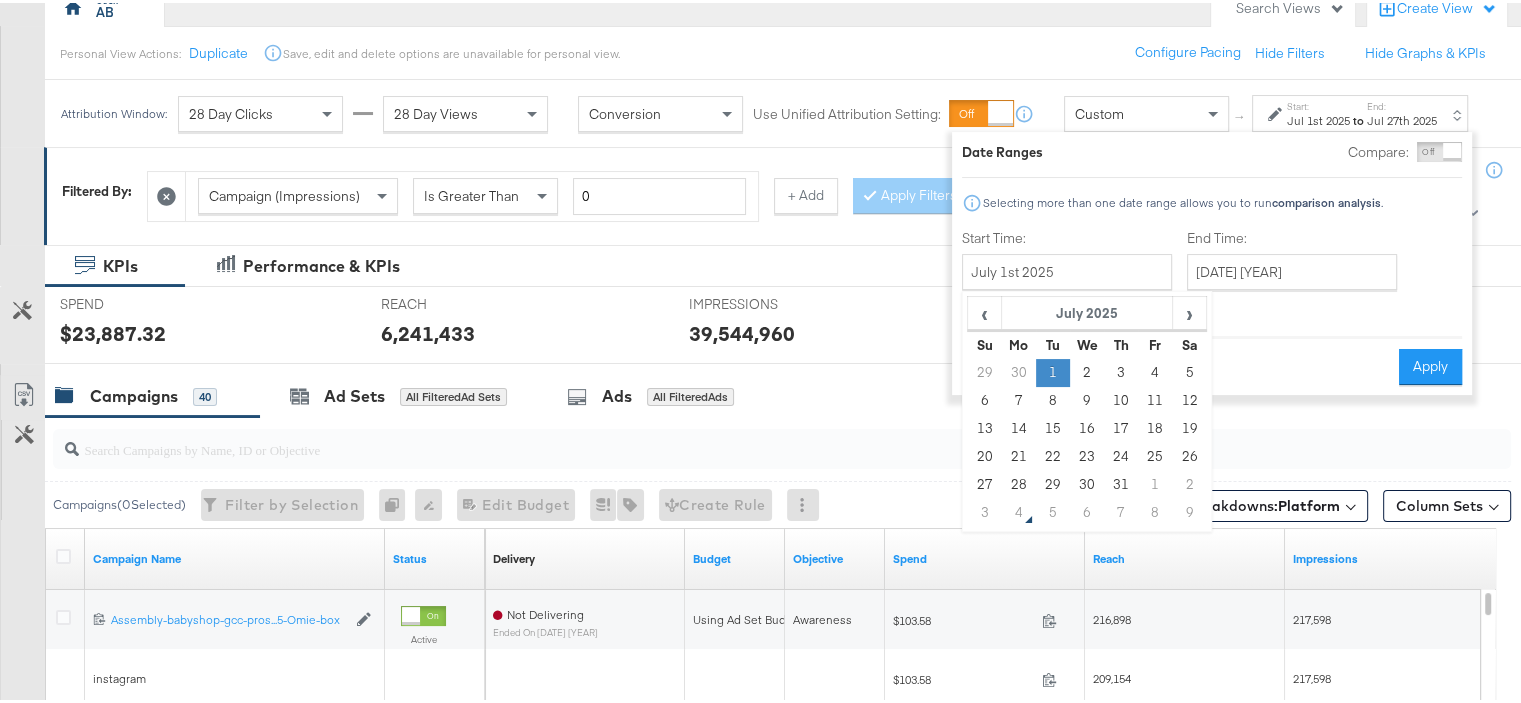 click on "1" at bounding box center (1053, 370) 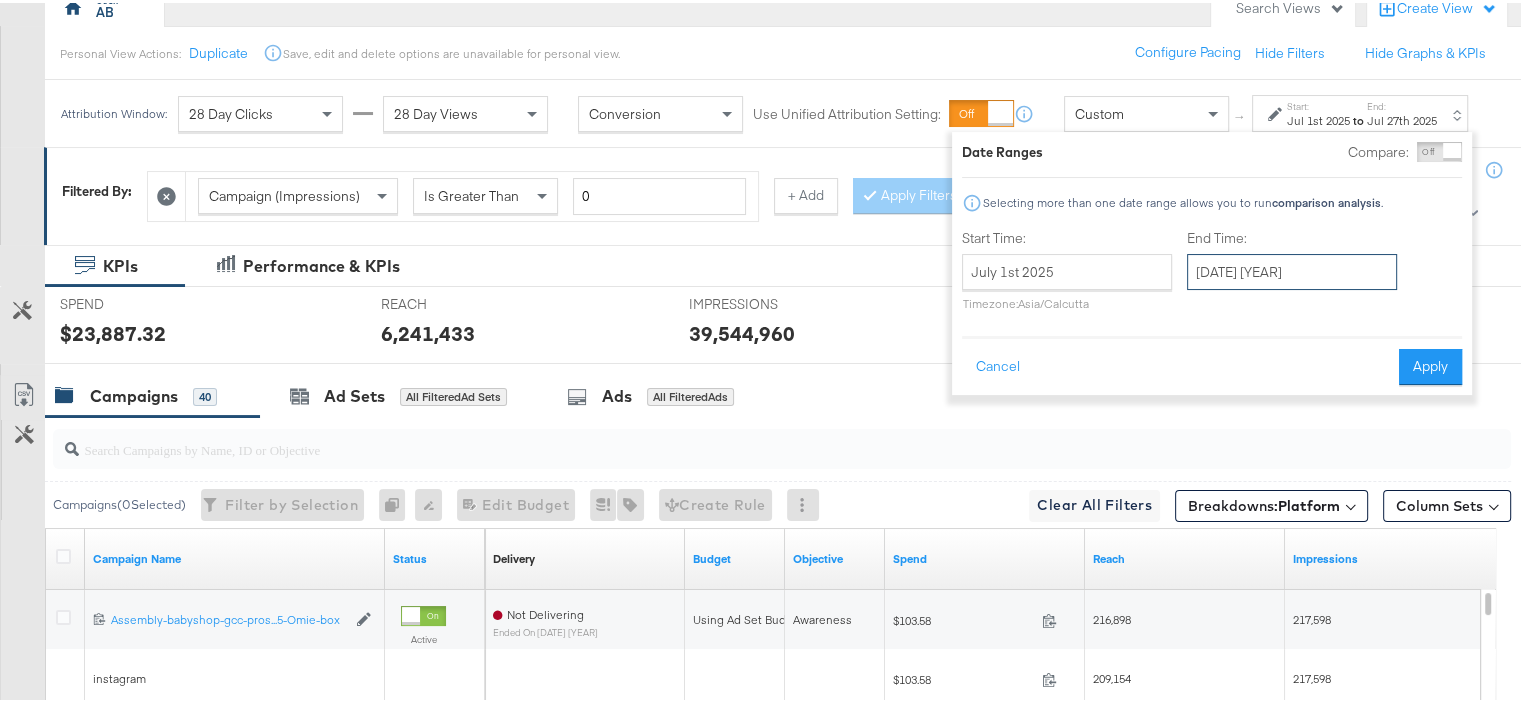 click on "[DATE] [YEAR]" at bounding box center (1292, 269) 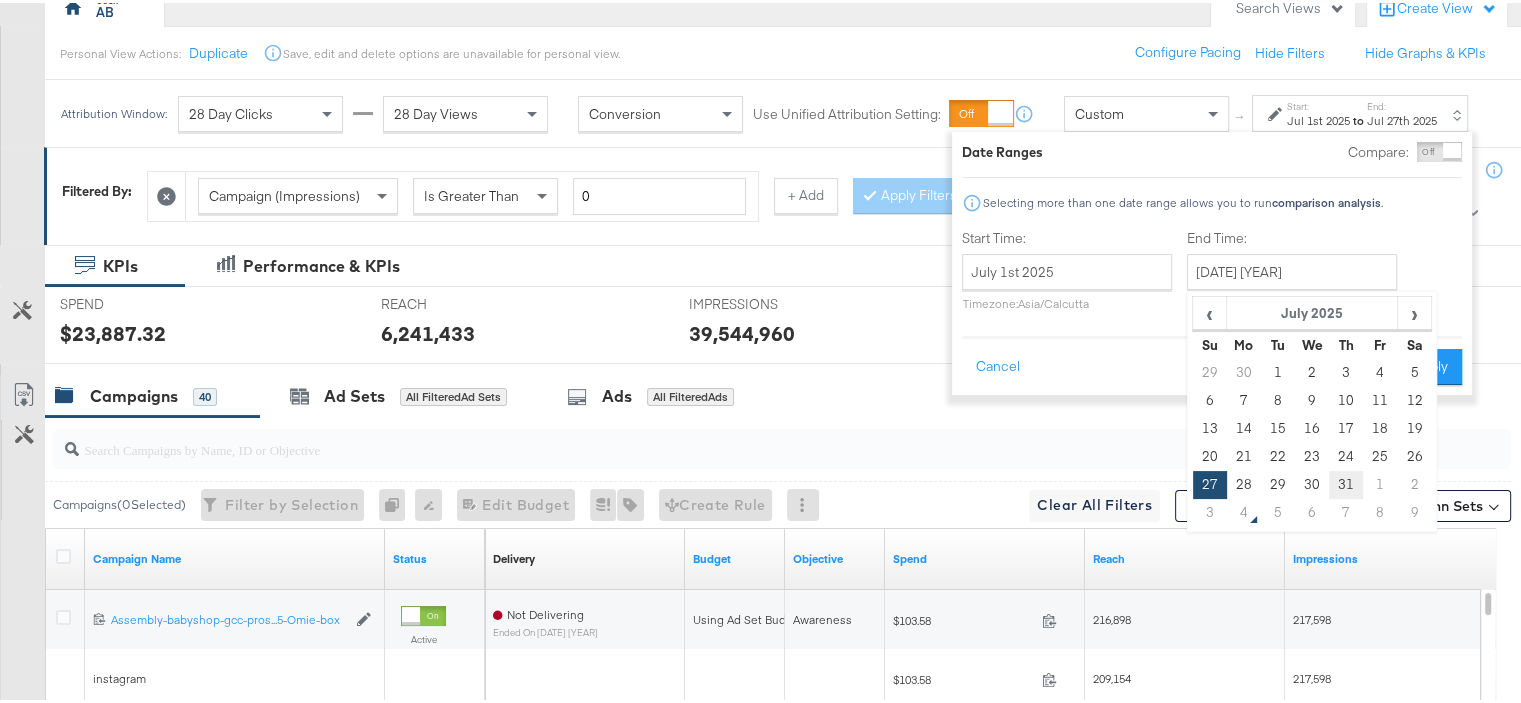 click on "31" at bounding box center (1346, 482) 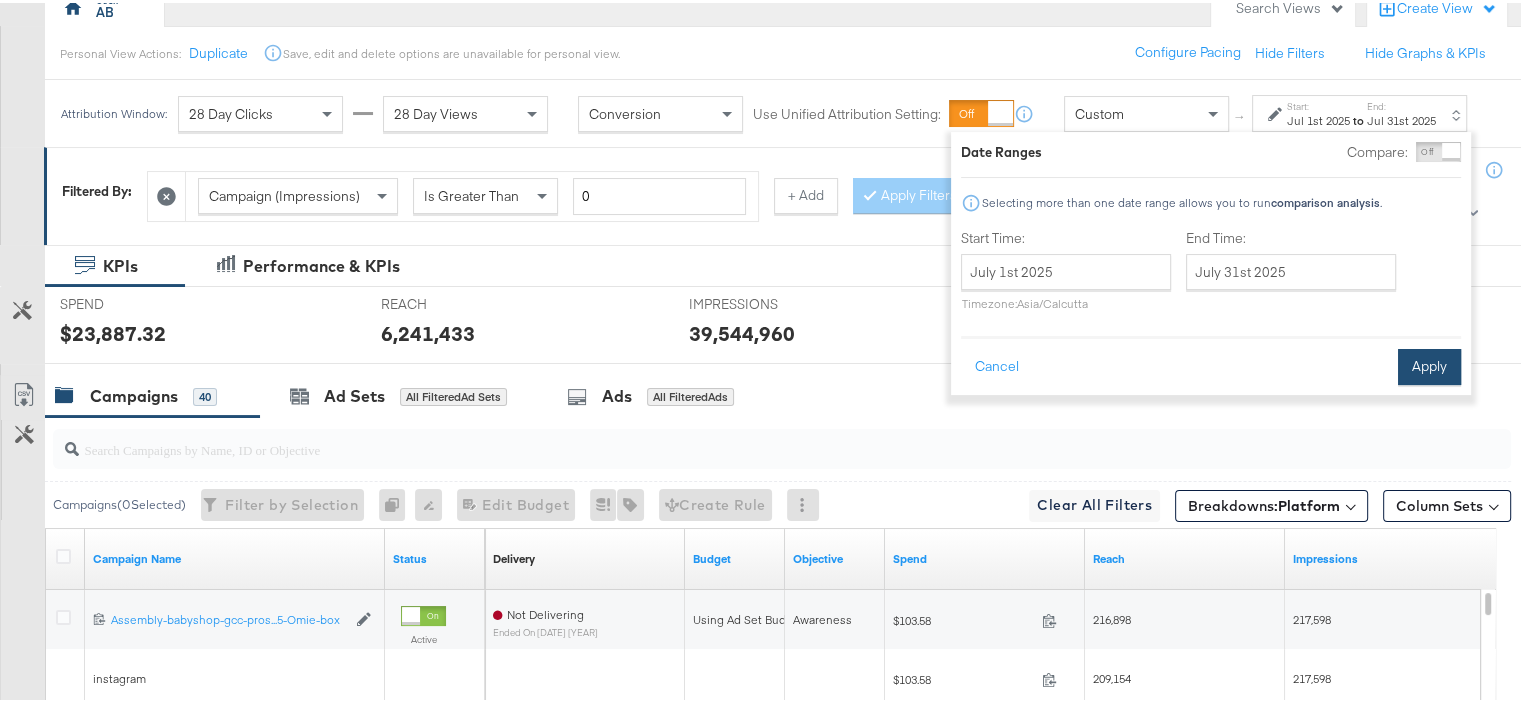 click on "Apply" at bounding box center (1429, 364) 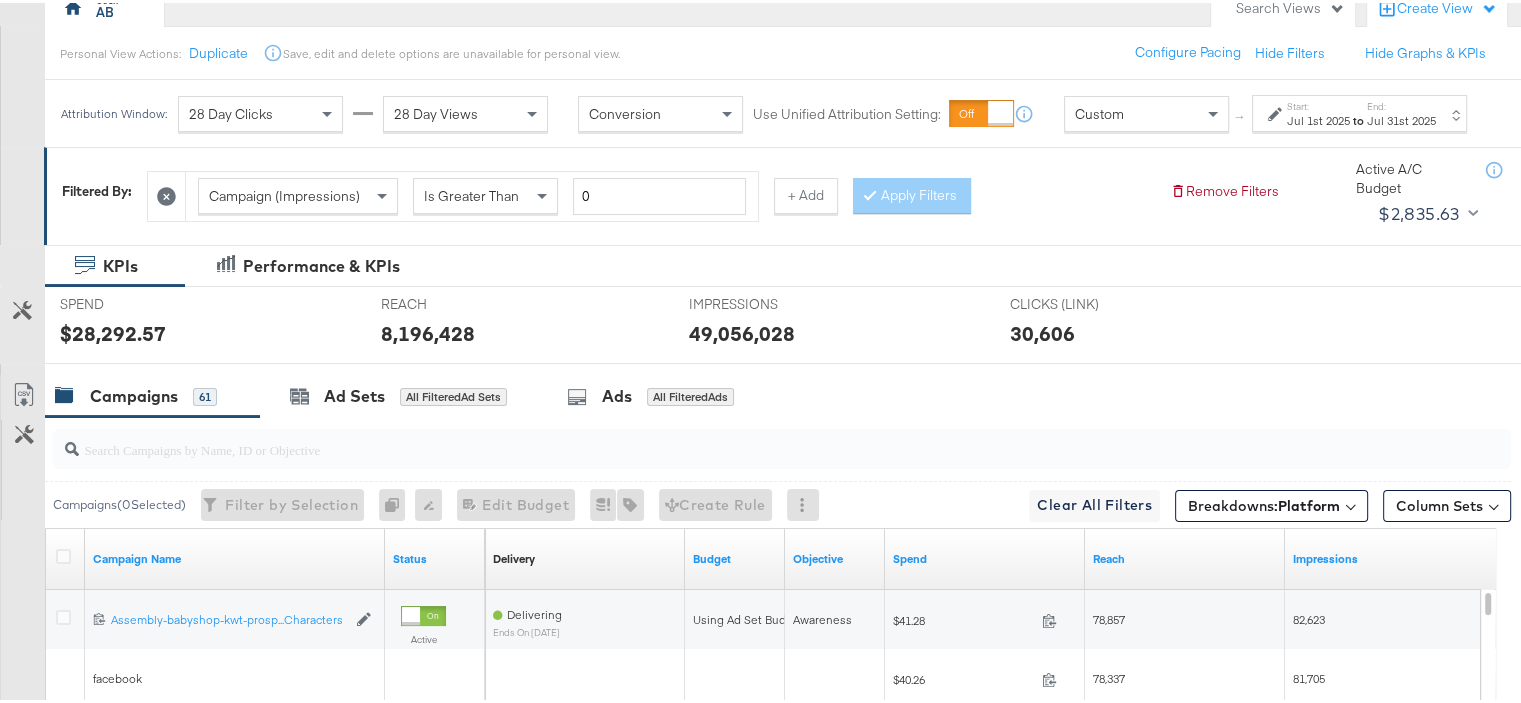 click on "Campaign (Impressions)" at bounding box center (284, 193) 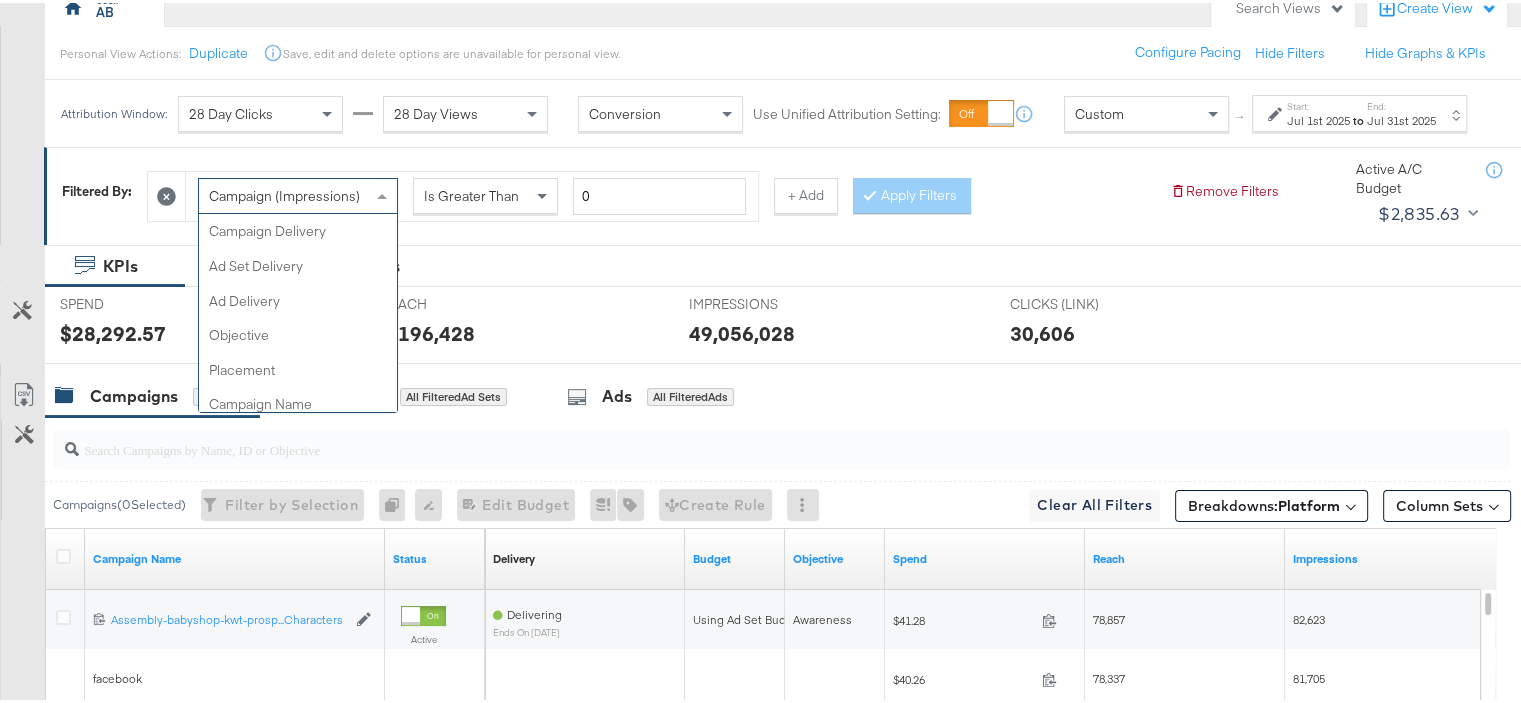 scroll, scrollTop: 970, scrollLeft: 0, axis: vertical 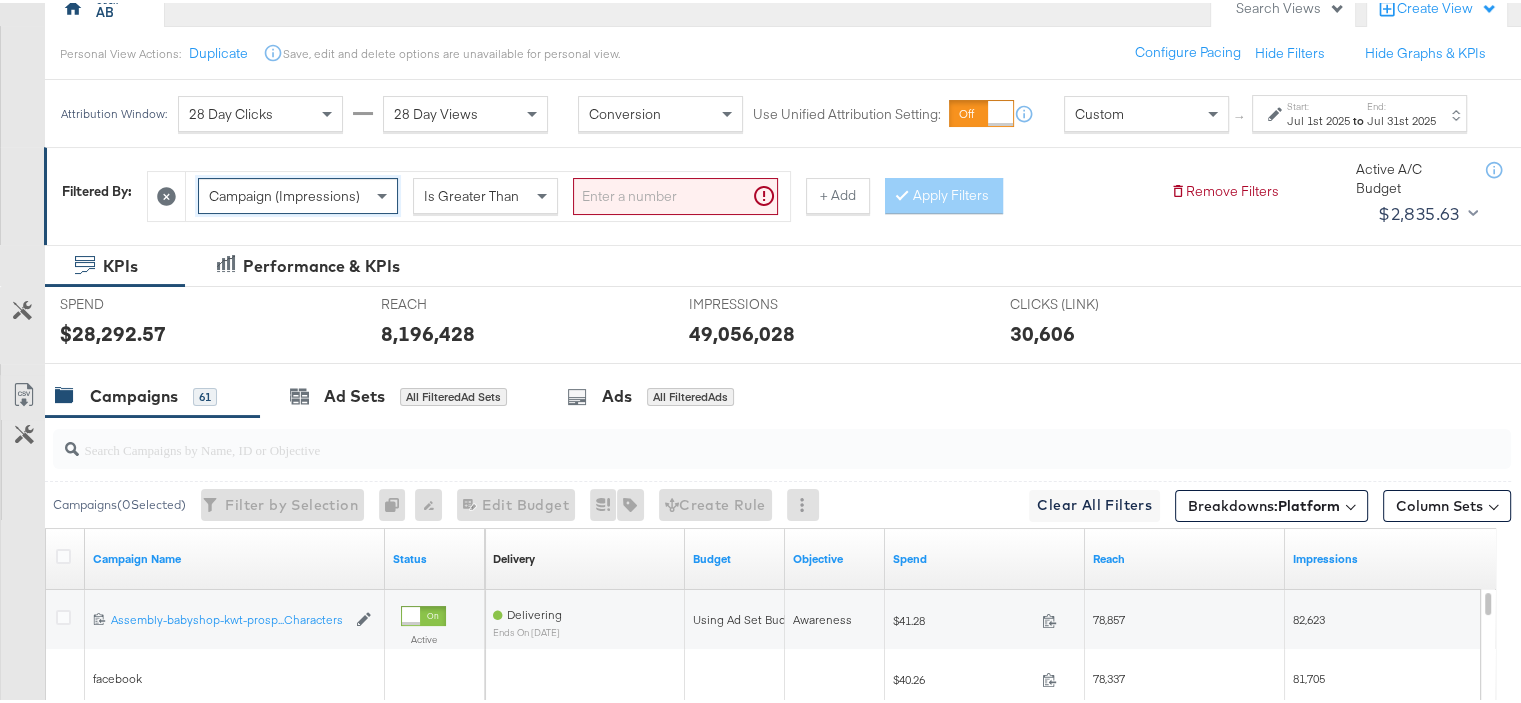 click at bounding box center (675, 193) 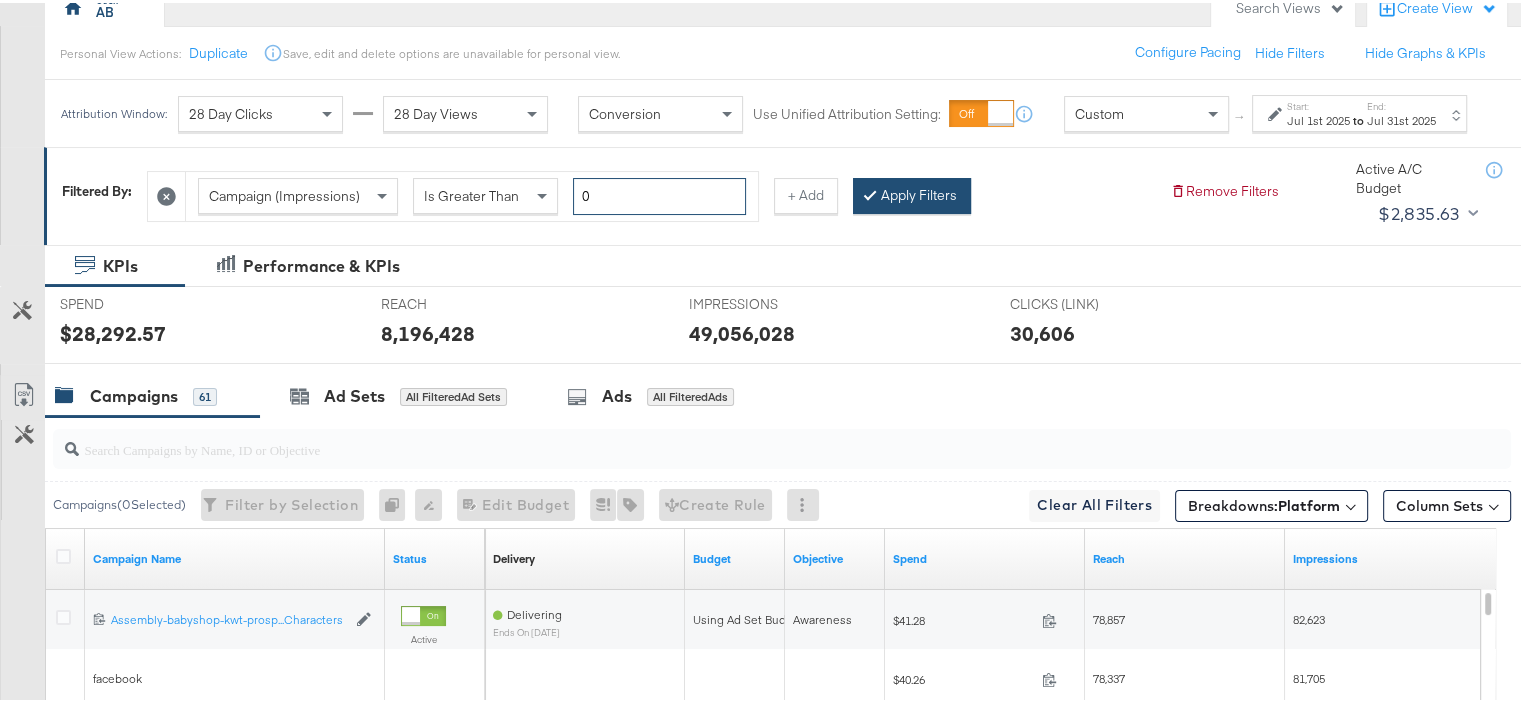 type on "0" 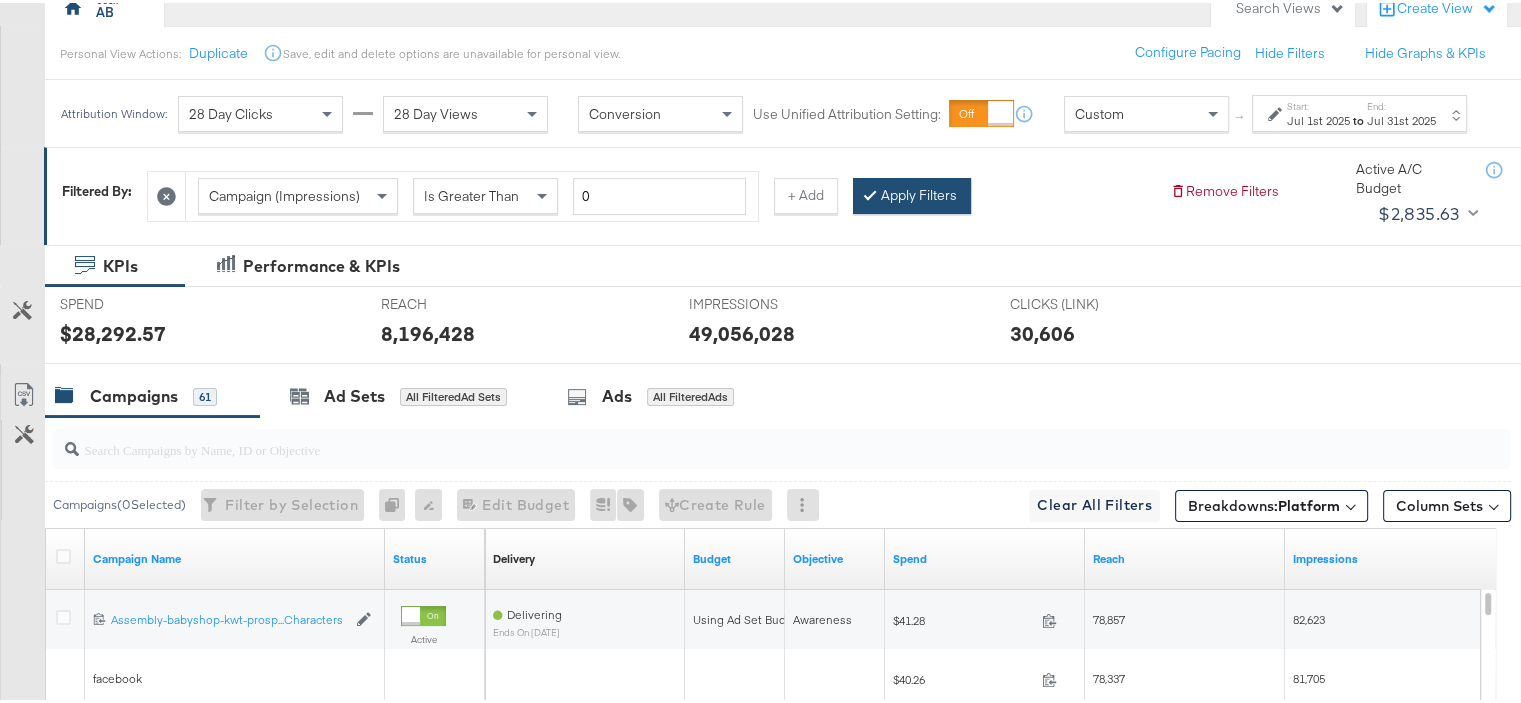 click on "Apply Filters" at bounding box center (912, 193) 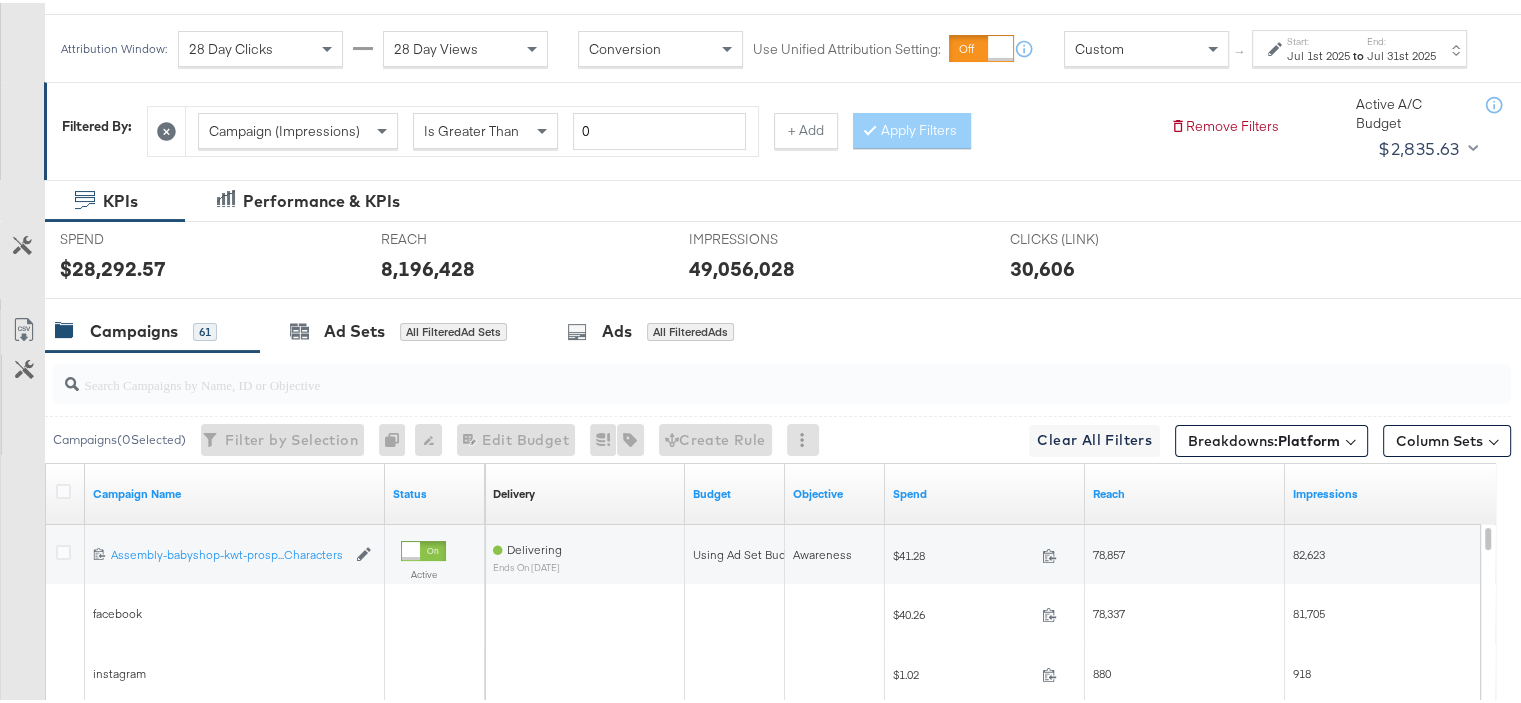 scroll, scrollTop: 300, scrollLeft: 0, axis: vertical 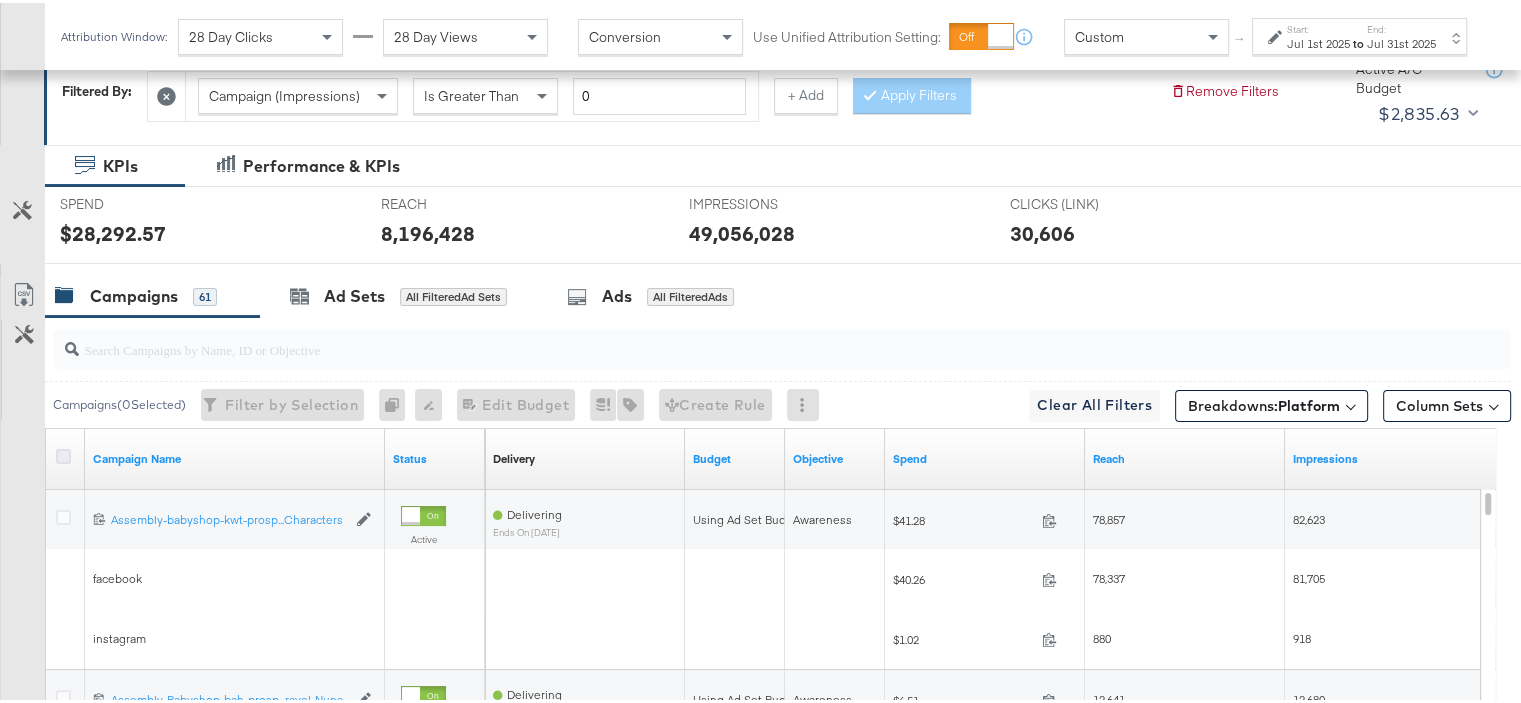 click at bounding box center (63, 453) 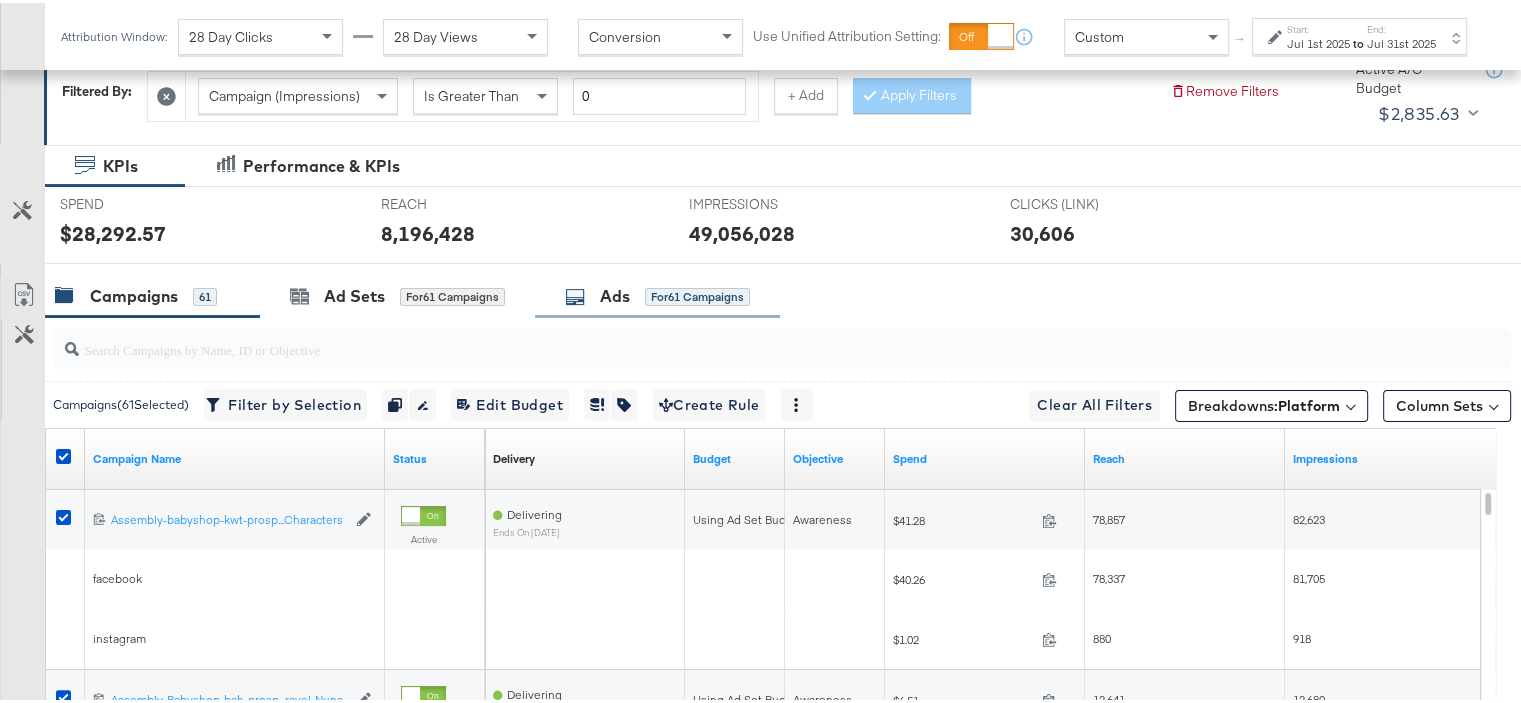 click on "Ads" at bounding box center (615, 293) 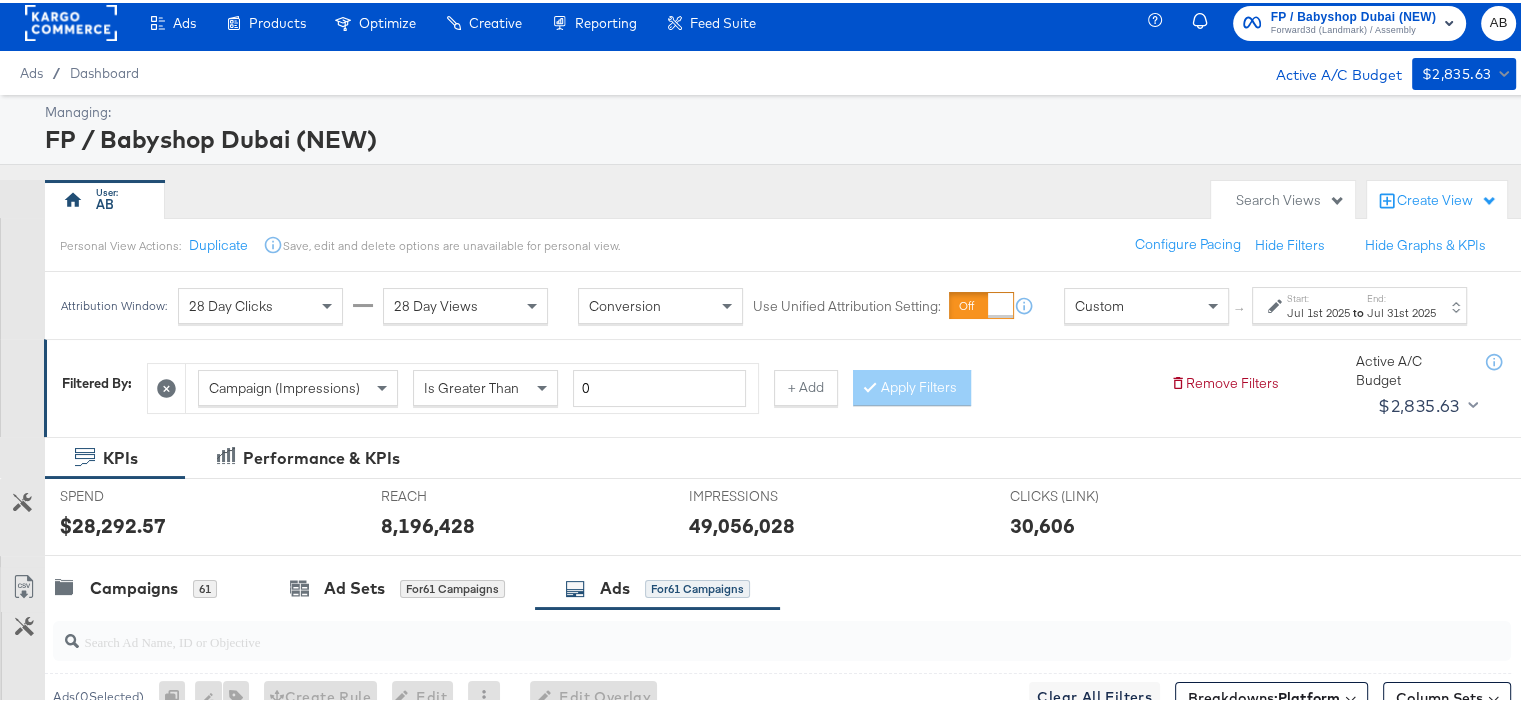scroll, scrollTop: 108, scrollLeft: 0, axis: vertical 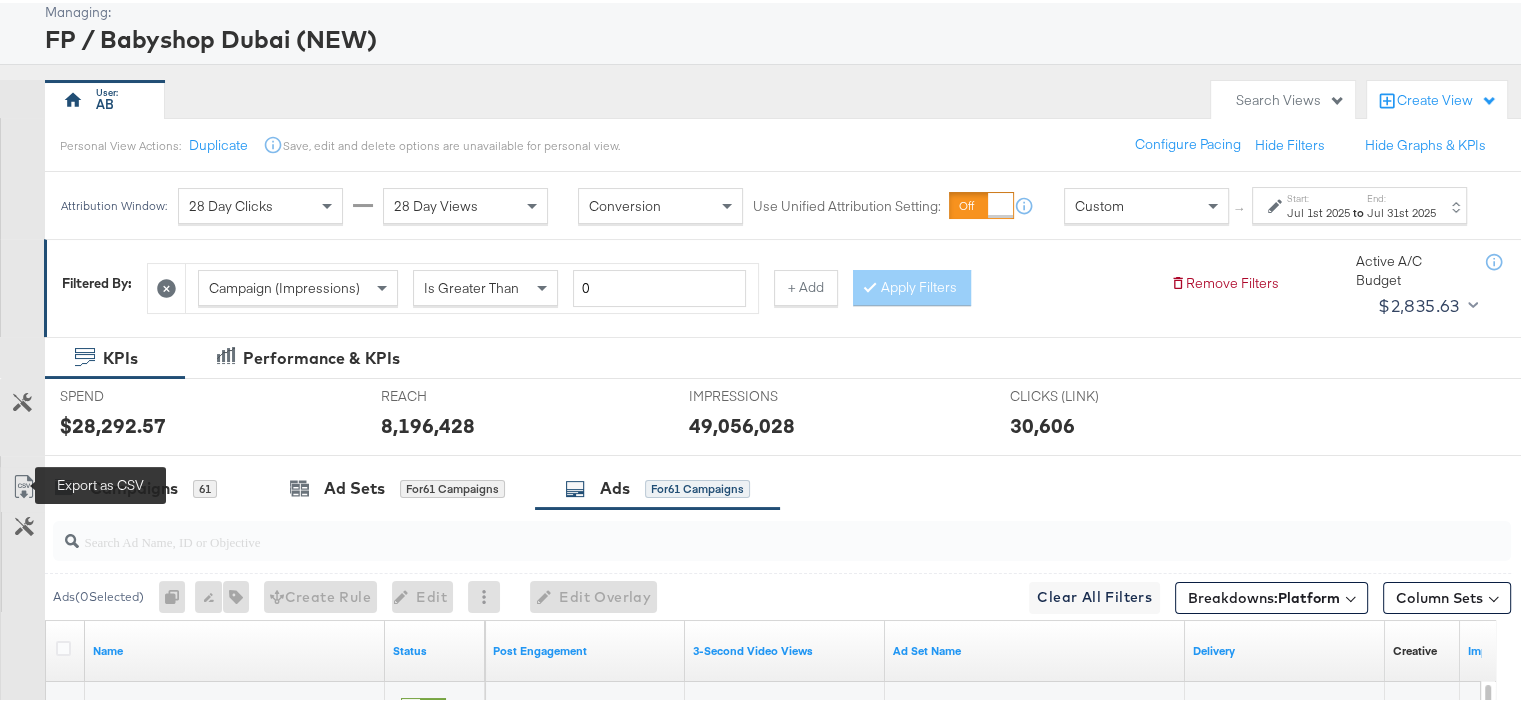 click 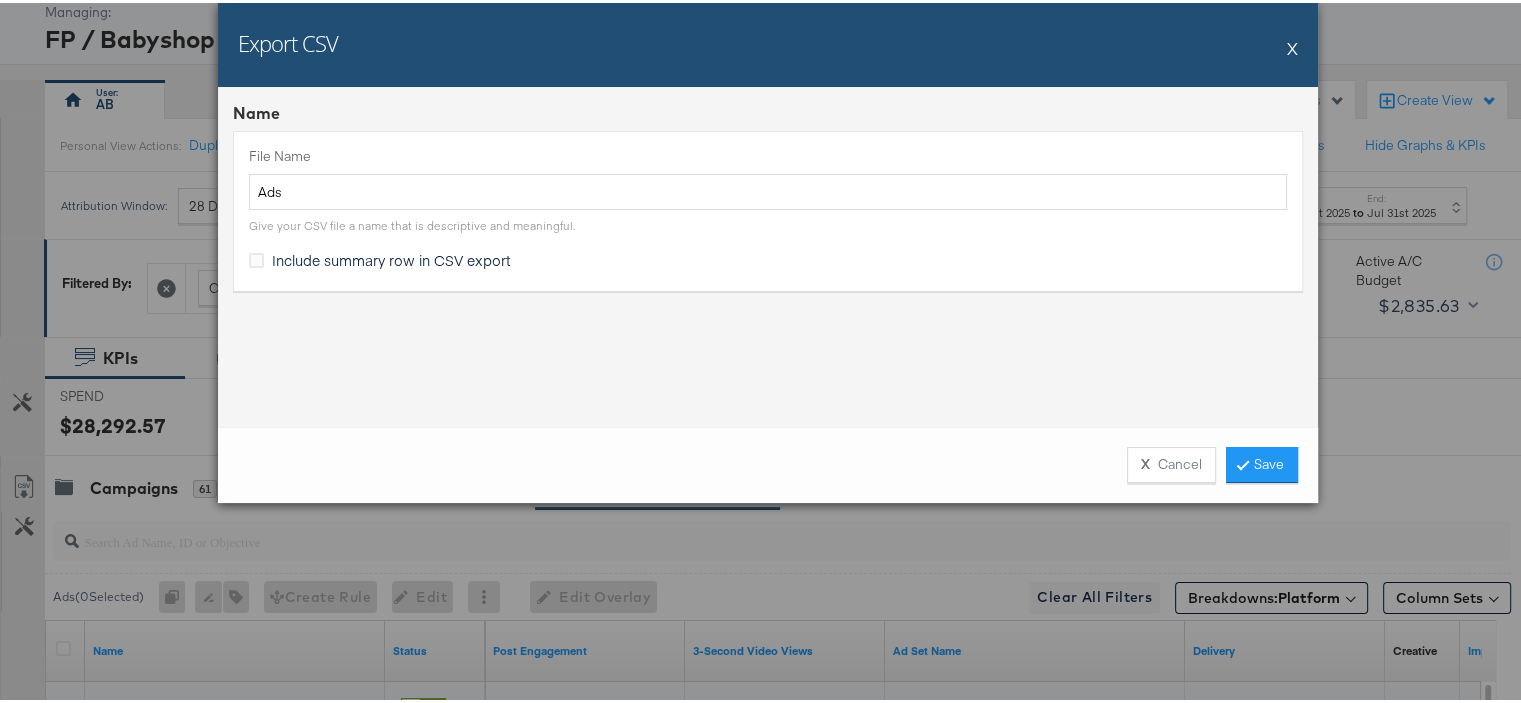 click on "Include summary row in CSV export" at bounding box center [391, 257] 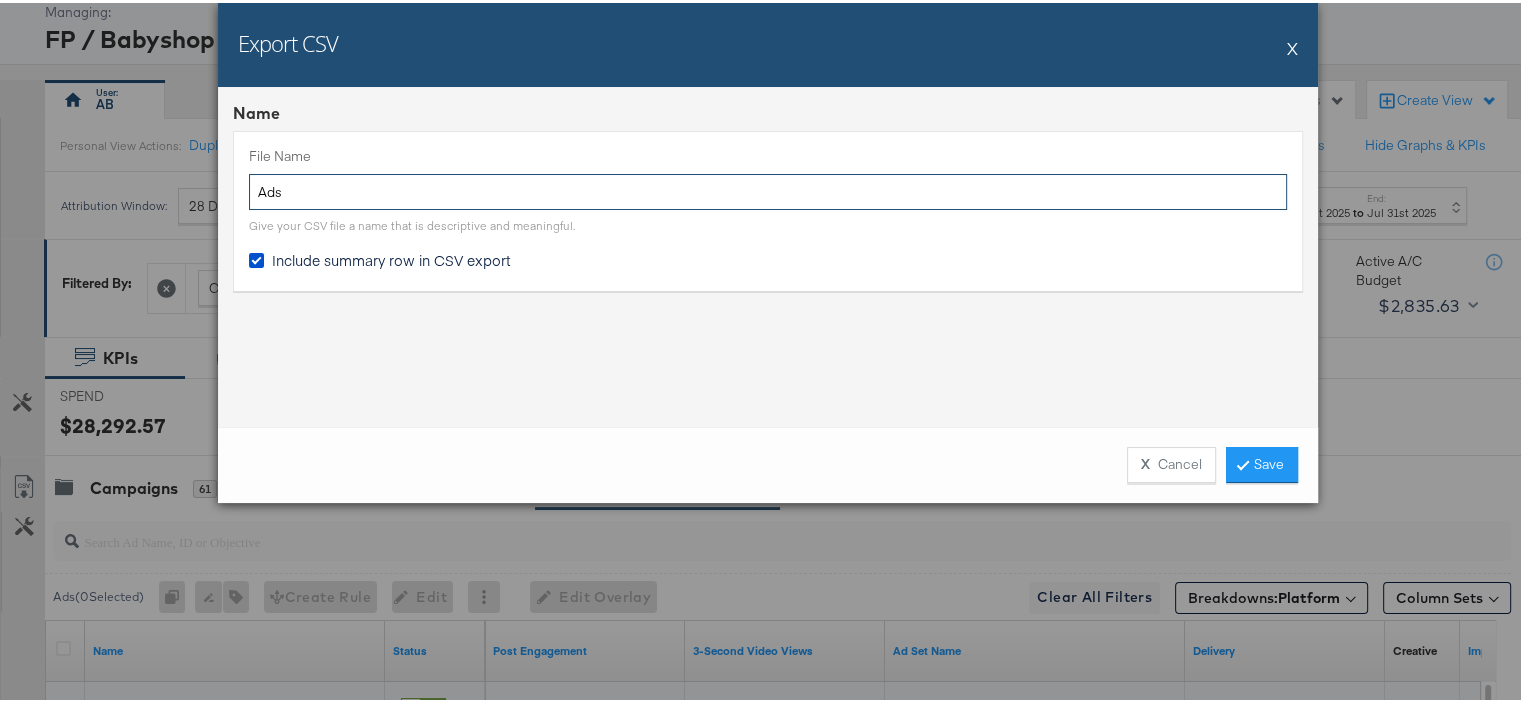 click on "Ads" at bounding box center [768, 189] 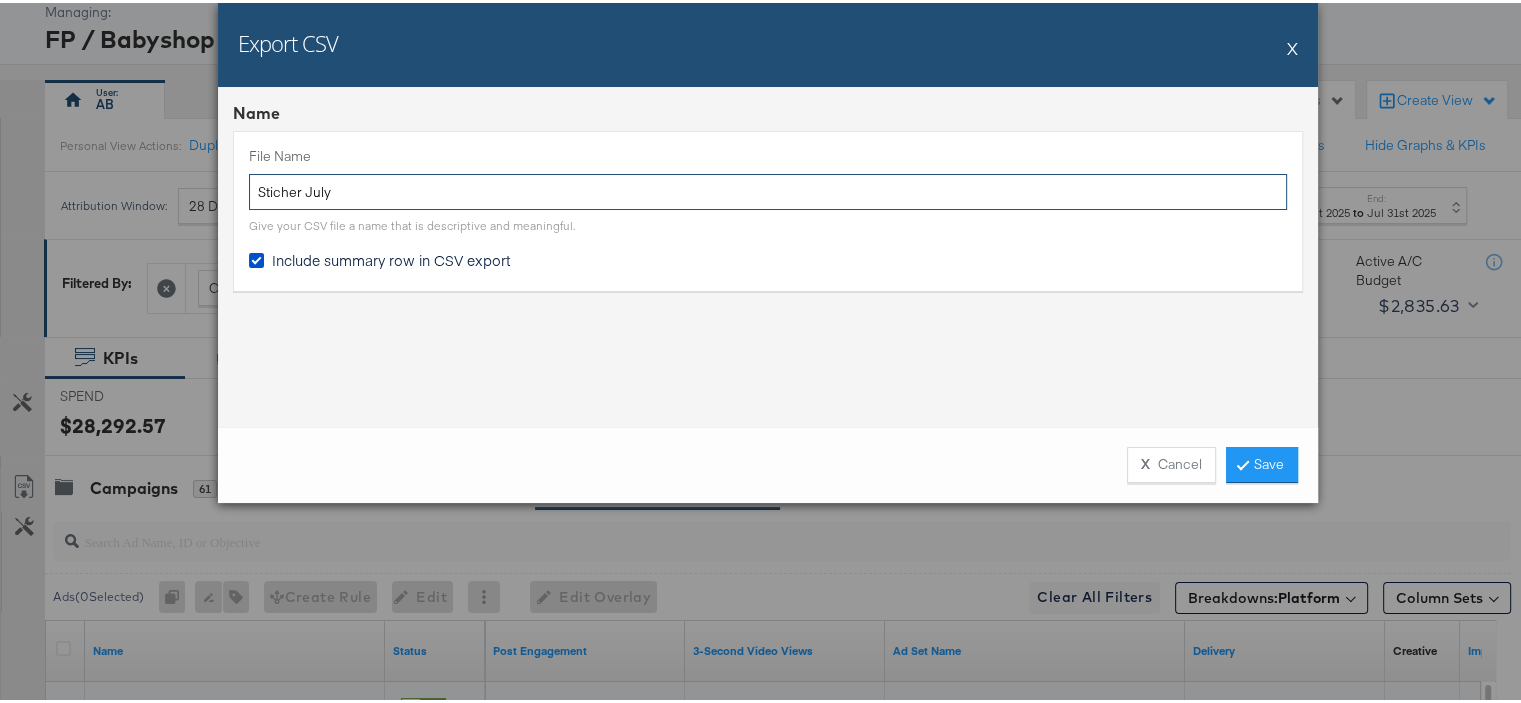 drag, startPoint x: 272, startPoint y: 190, endPoint x: 596, endPoint y: 182, distance: 324.09875 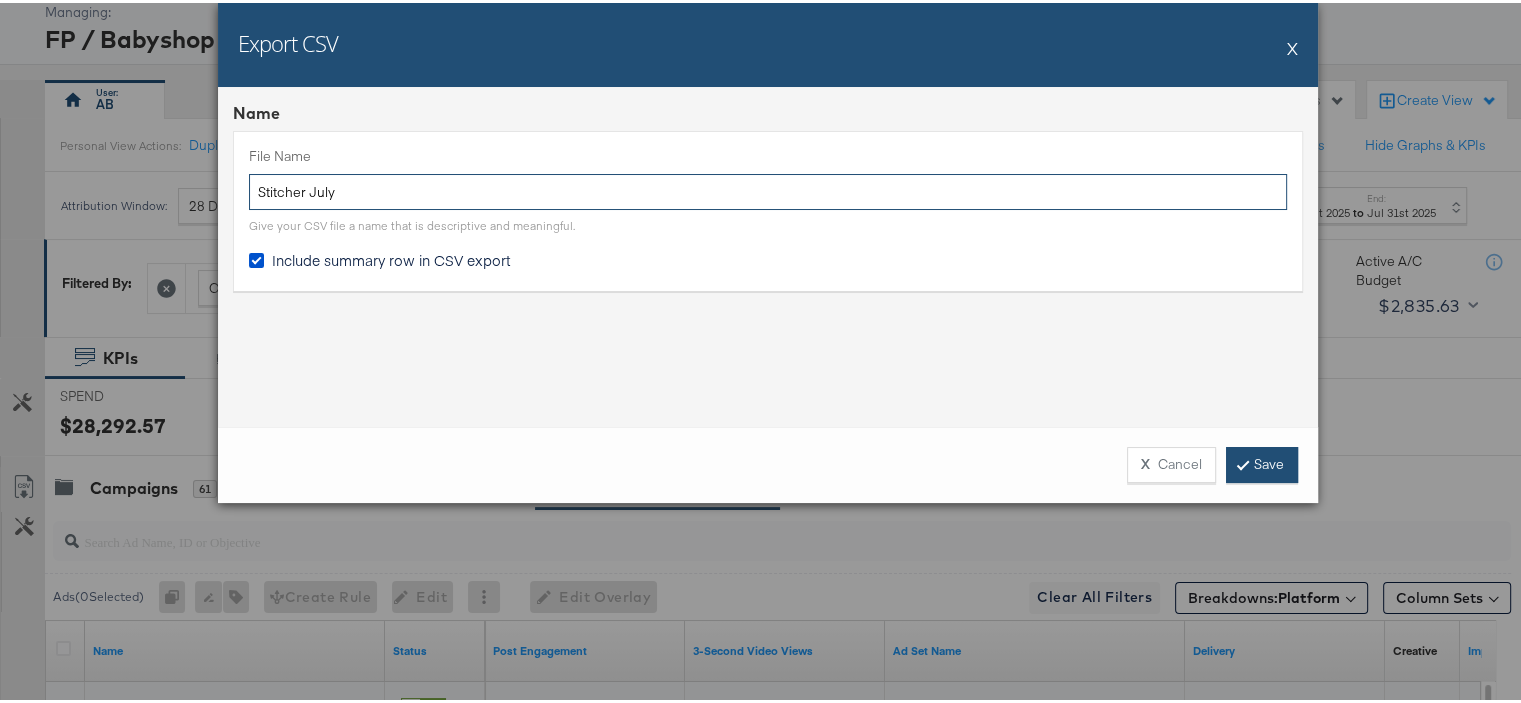 type on "Stitcher July" 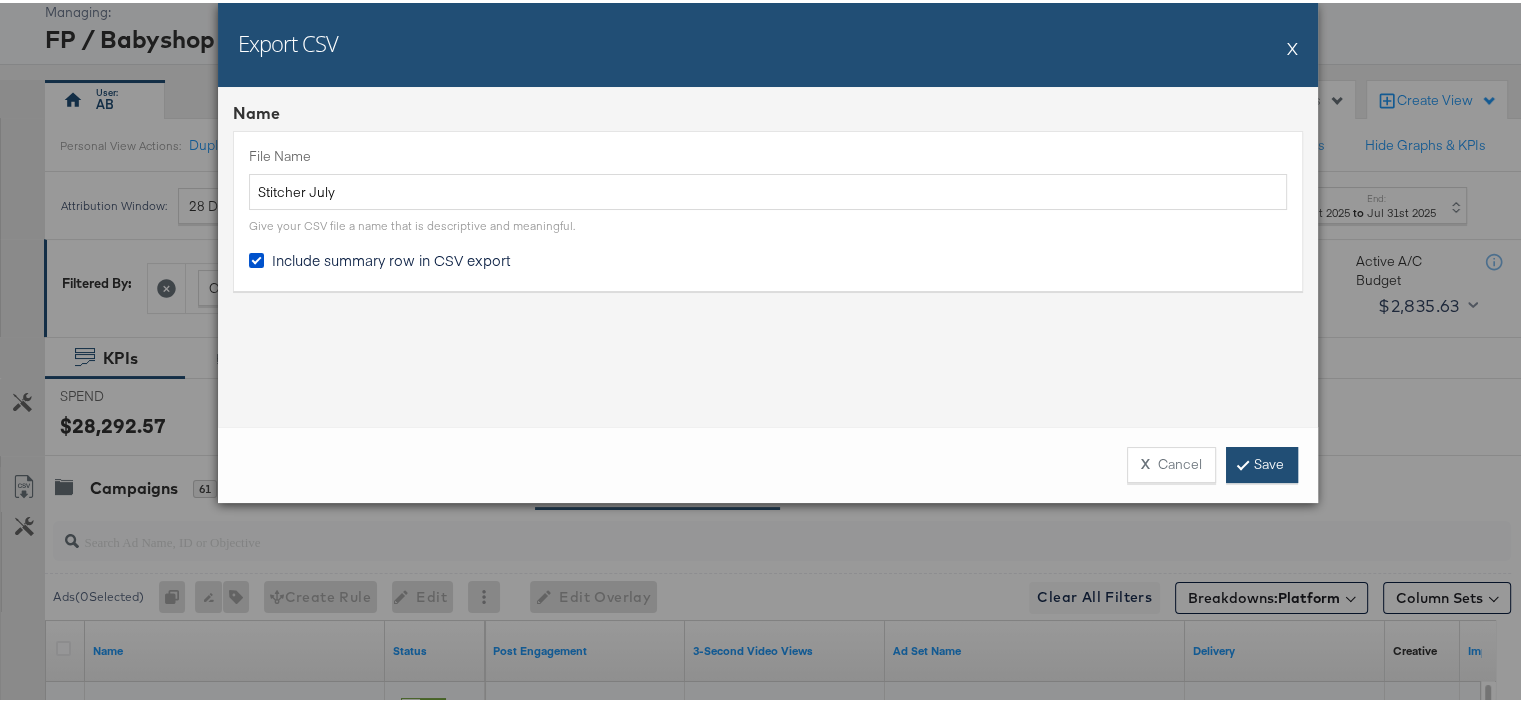 click on "Save" at bounding box center [1262, 462] 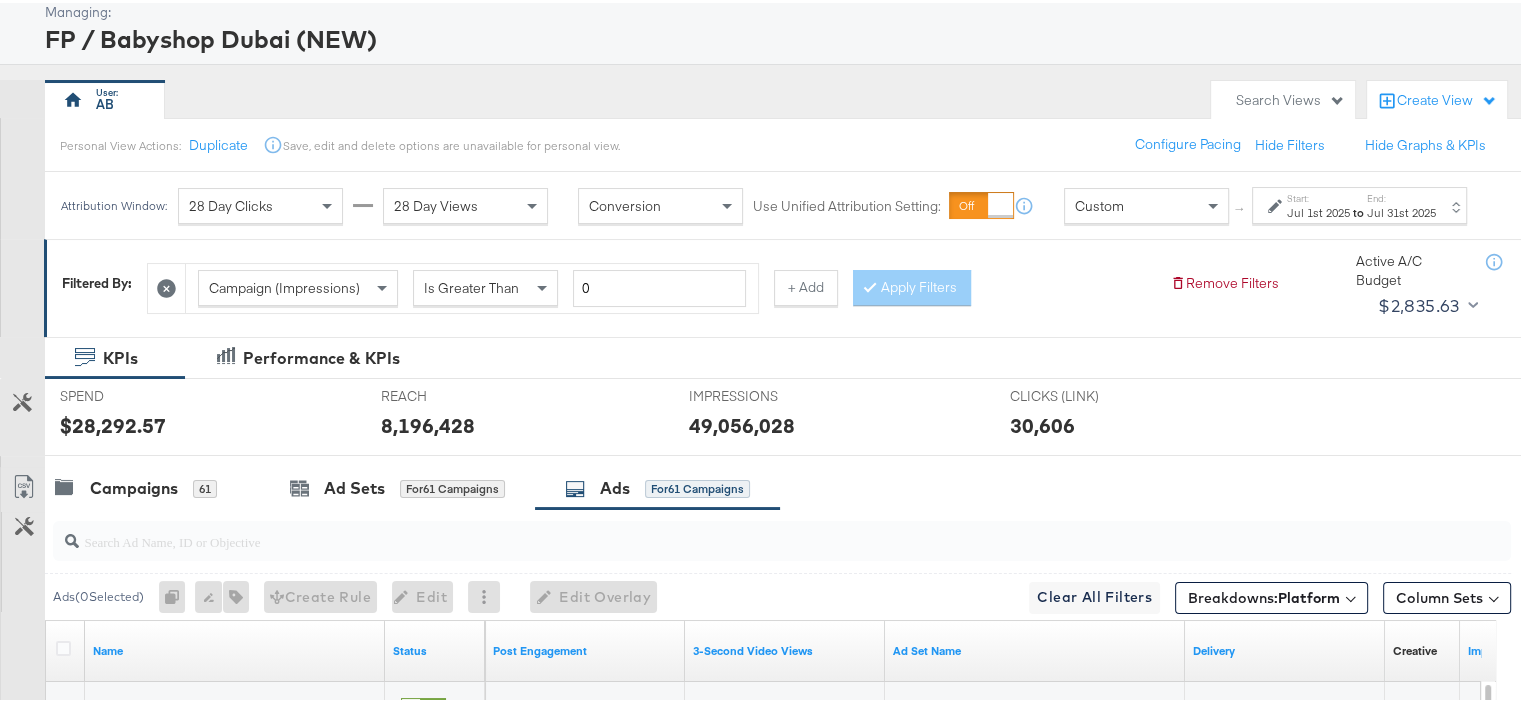 click on "28 Day Clicks" at bounding box center (231, 203) 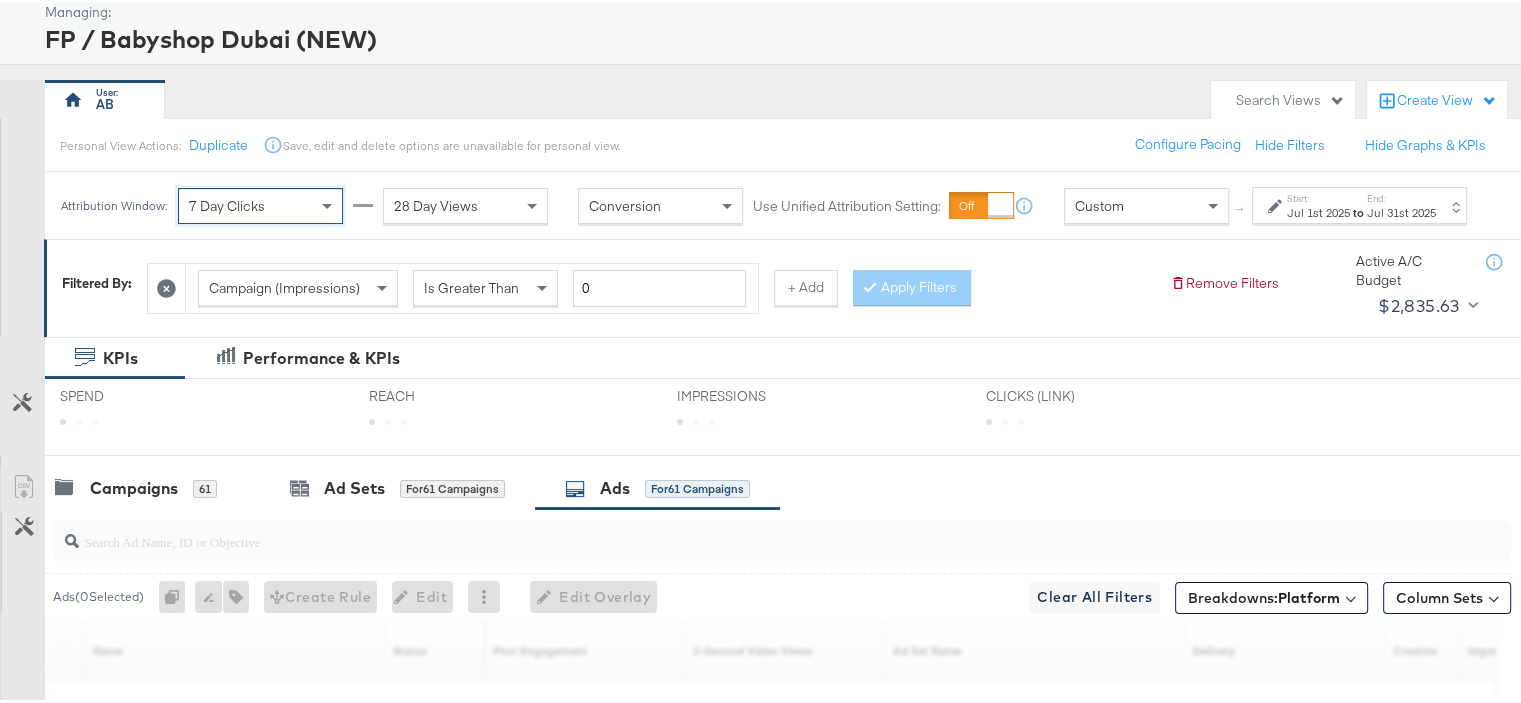 click on "28 Day Views" at bounding box center (436, 203) 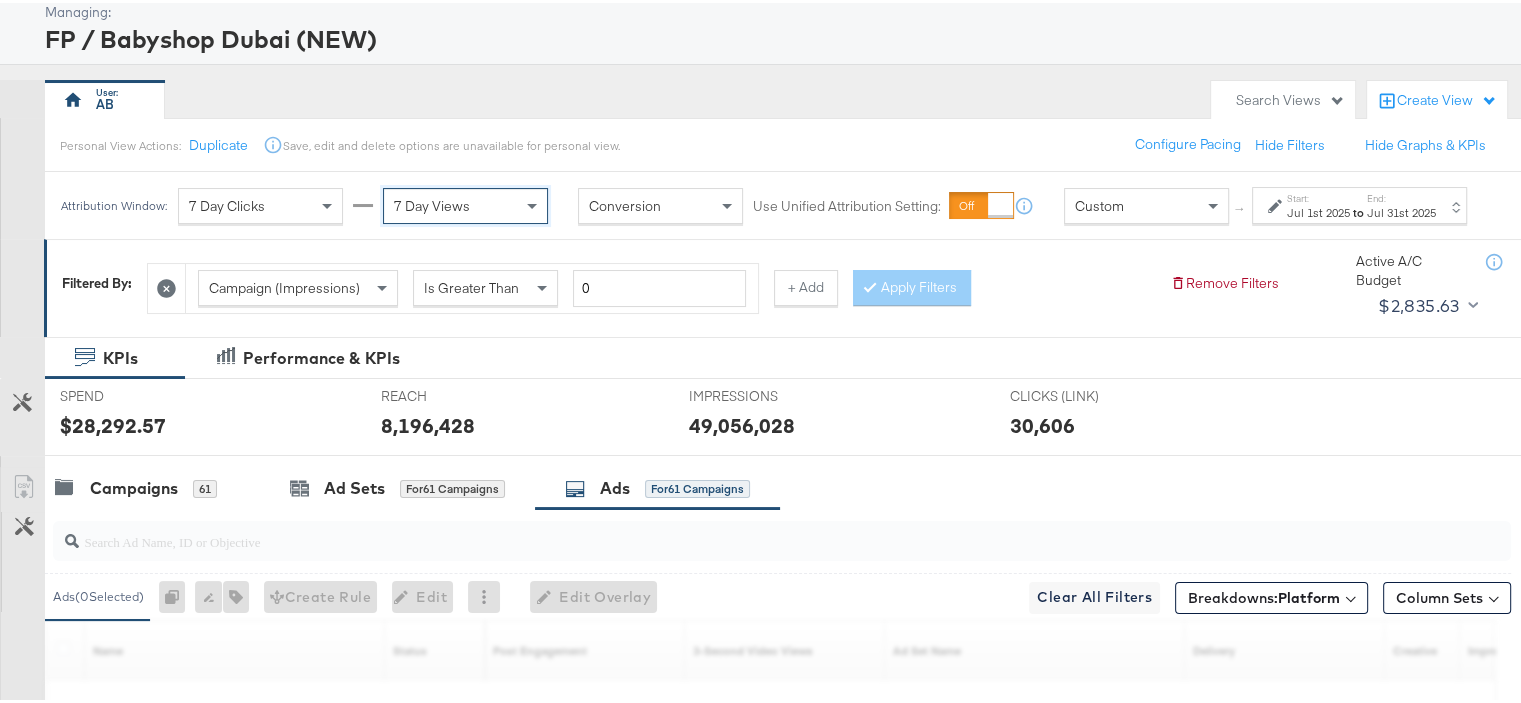 click on "Start:" at bounding box center [1318, 195] 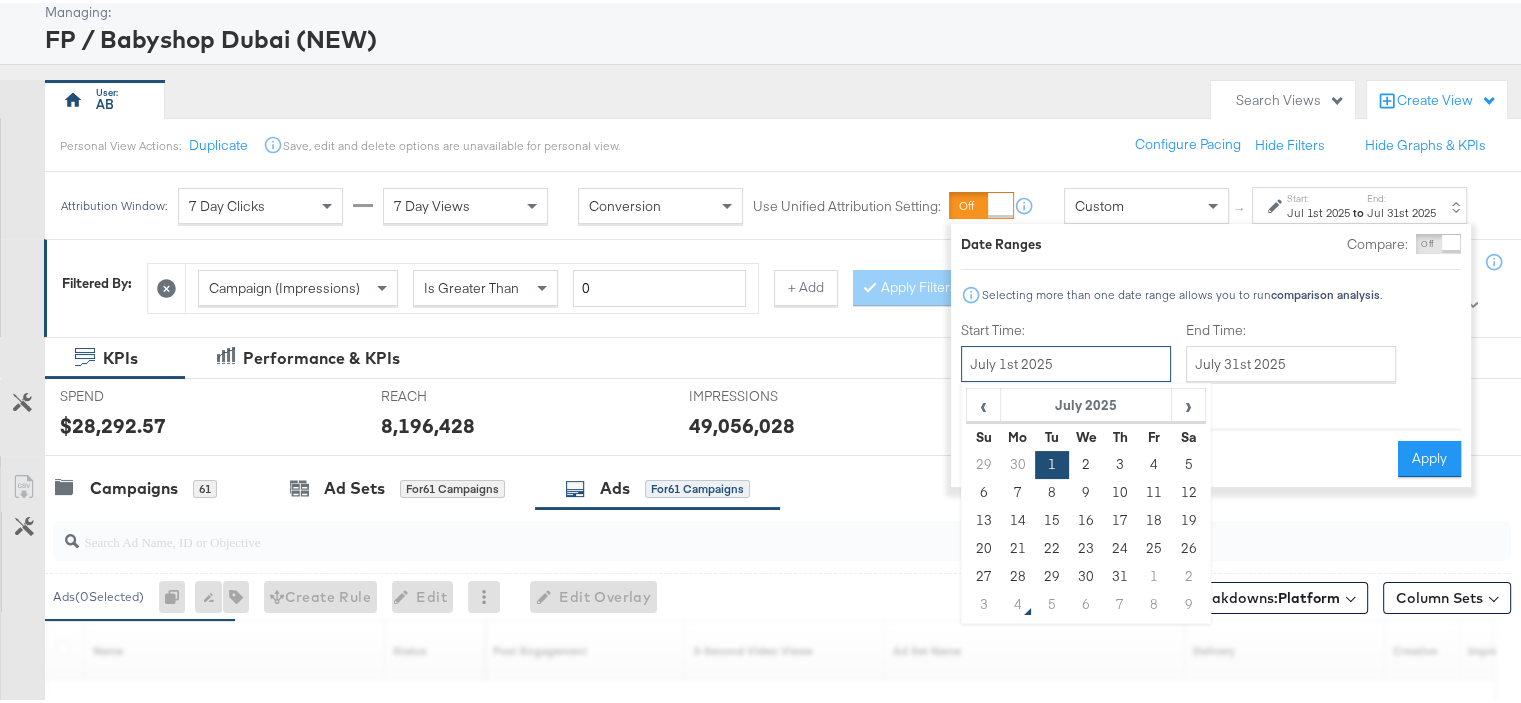 click on "July 1st 2025" at bounding box center [1066, 361] 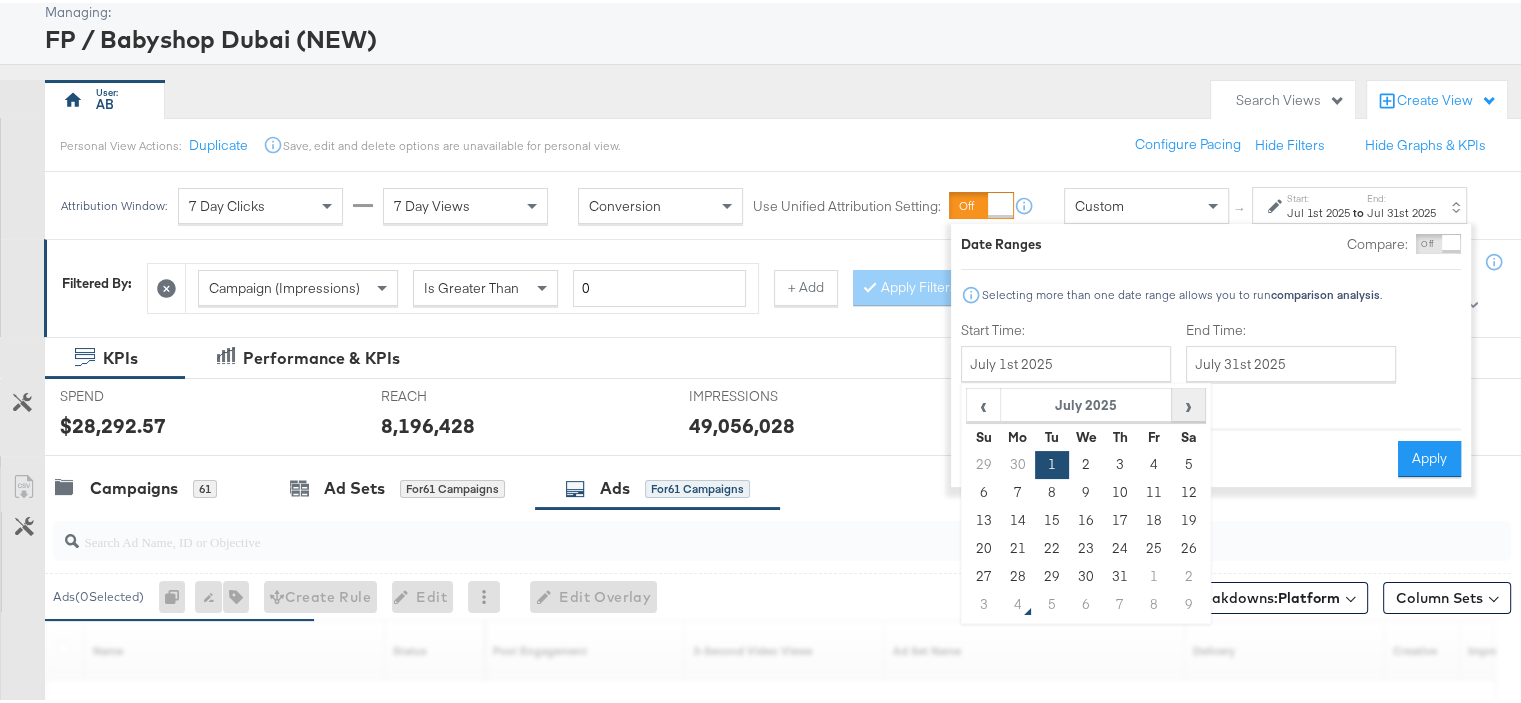 click on "›" at bounding box center [1188, 402] 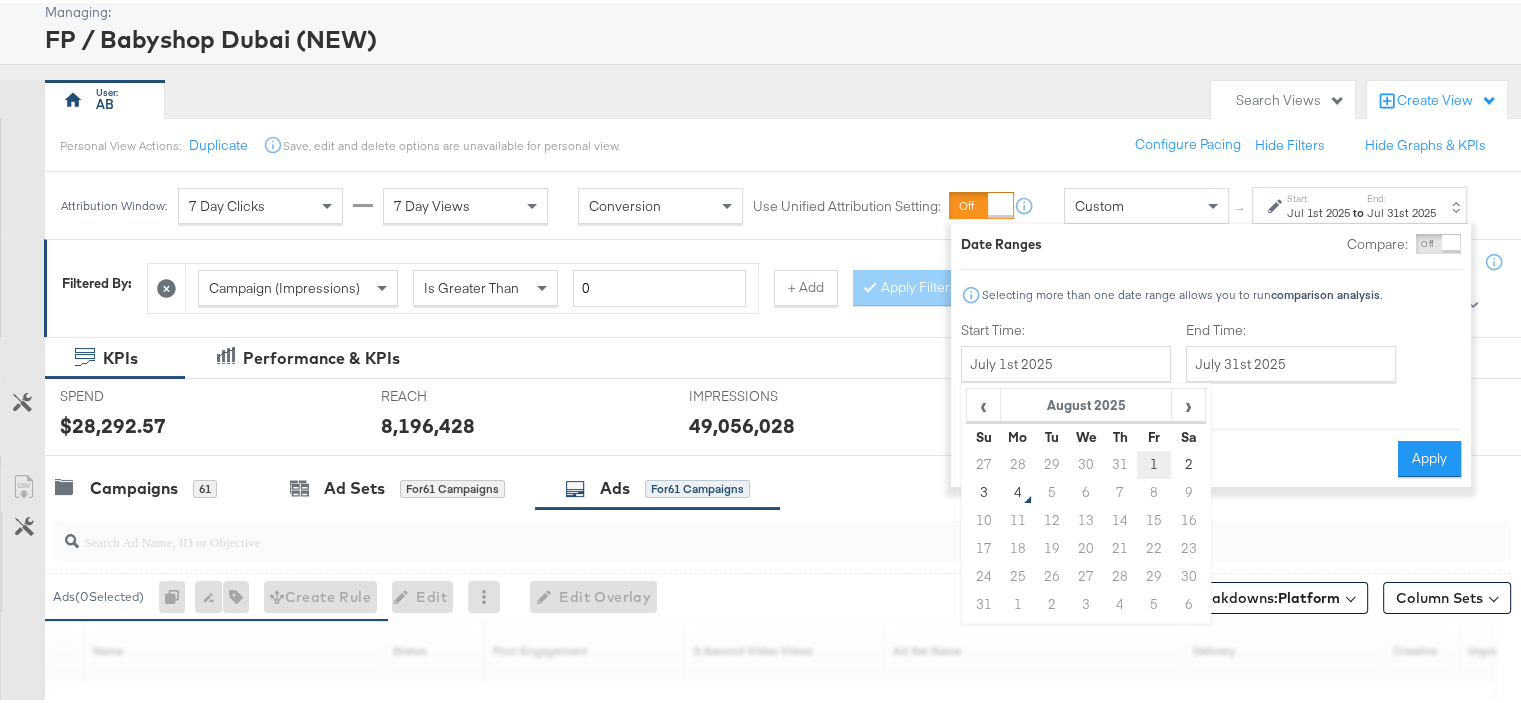 click on "1" at bounding box center [1154, 462] 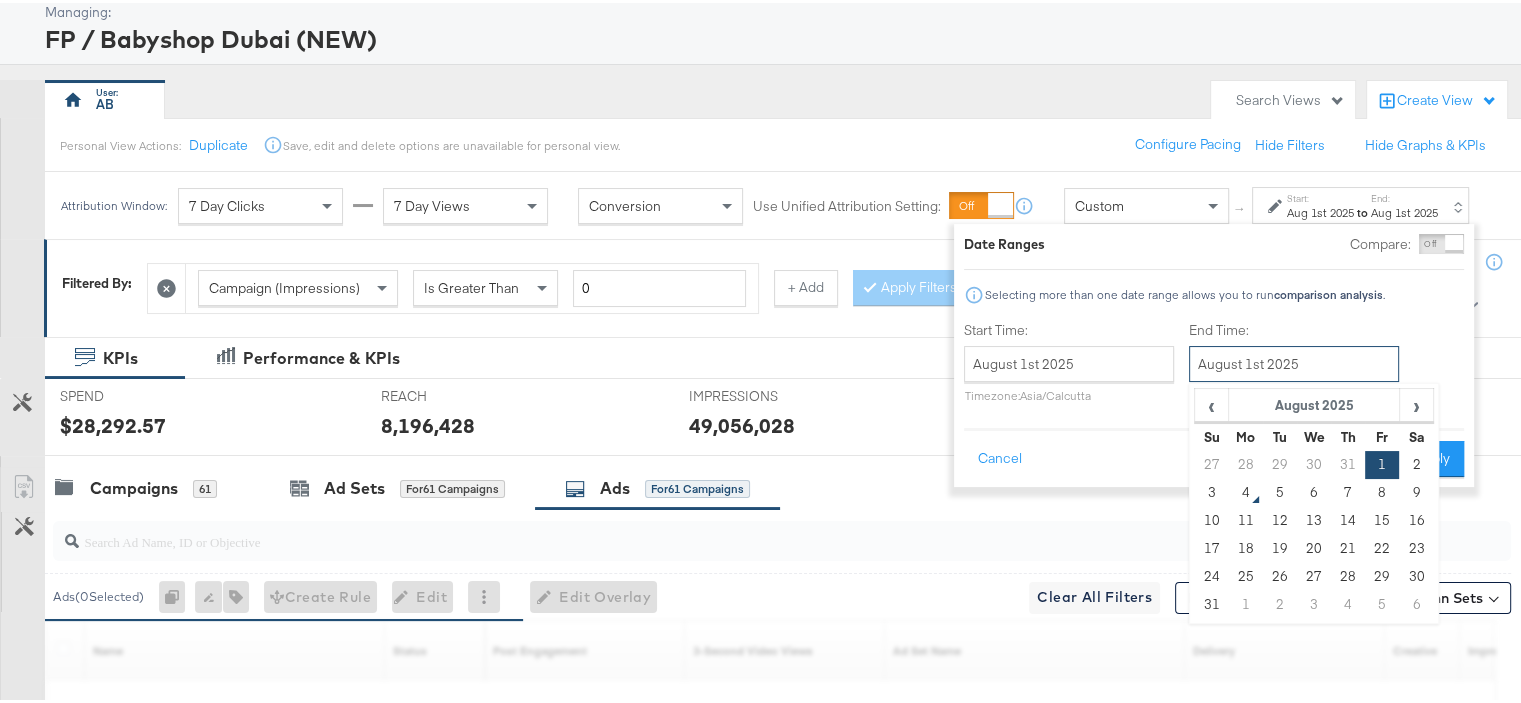 click on "August 1st 2025" at bounding box center (1294, 361) 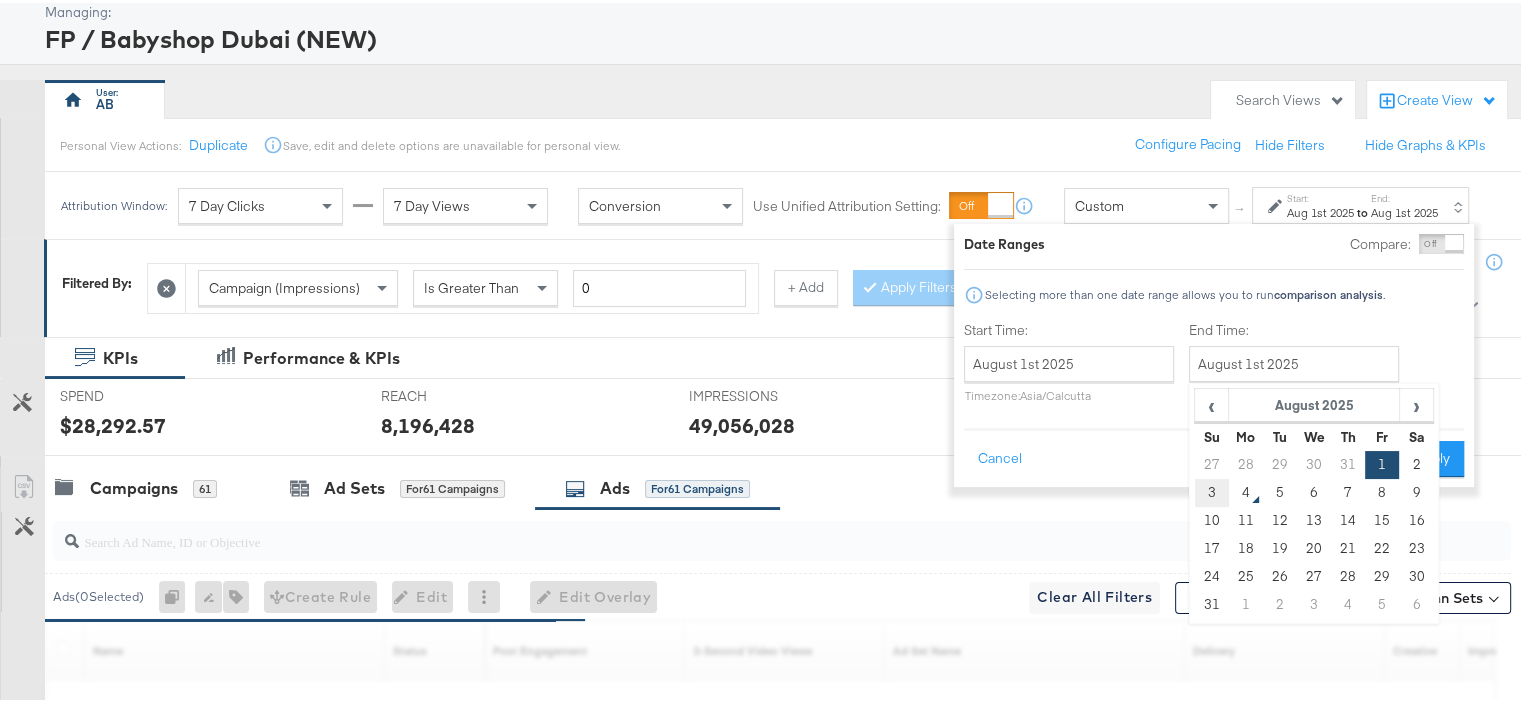 click on "3" at bounding box center (1212, 490) 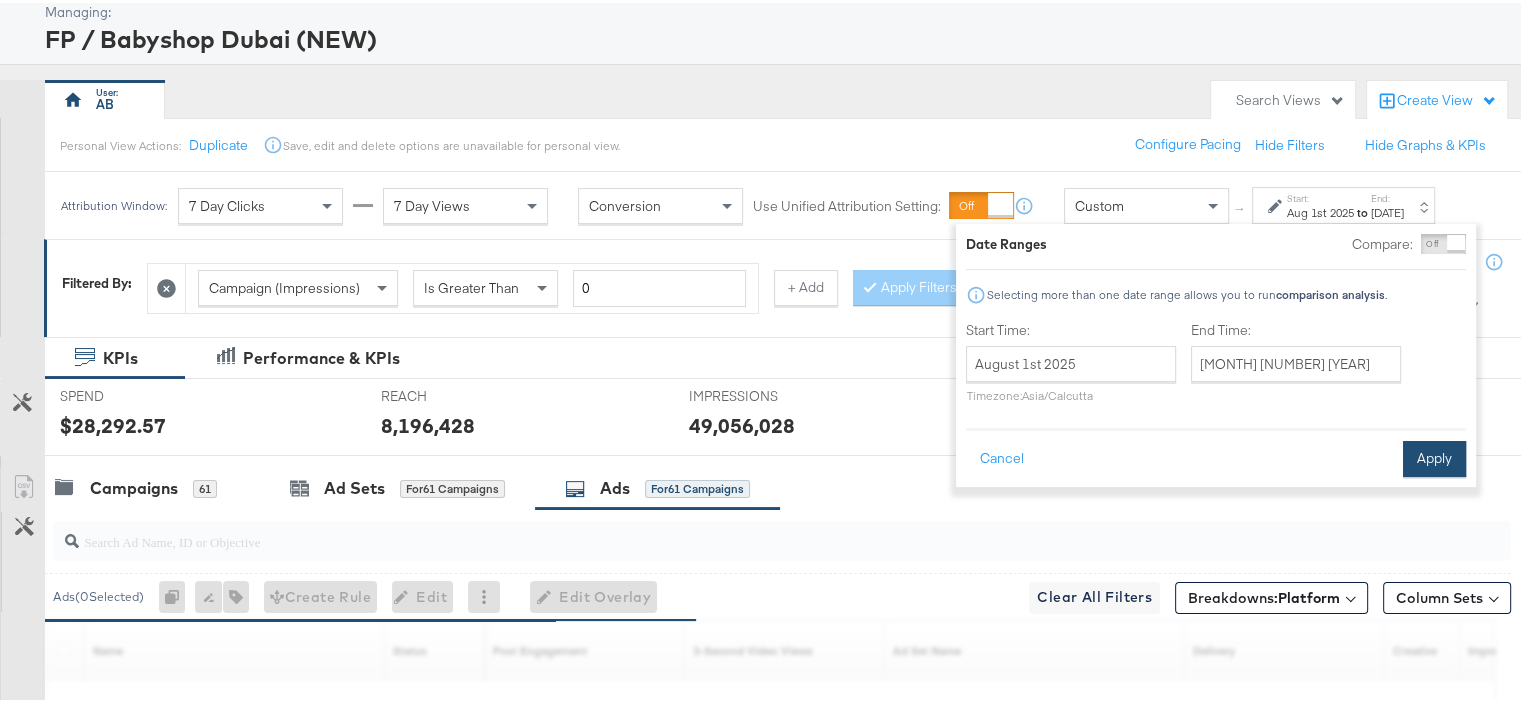 click on "Apply" at bounding box center [1434, 456] 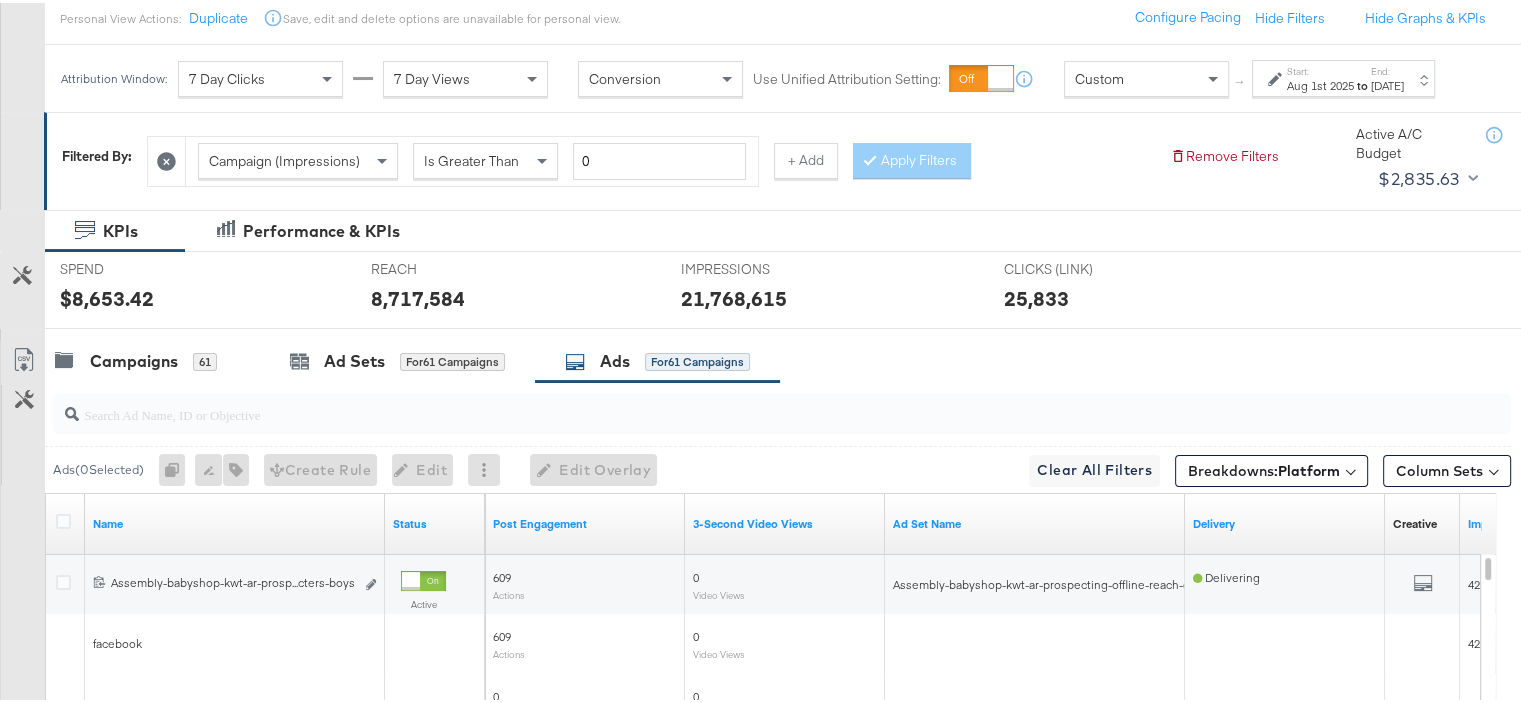 scroll, scrollTop: 108, scrollLeft: 0, axis: vertical 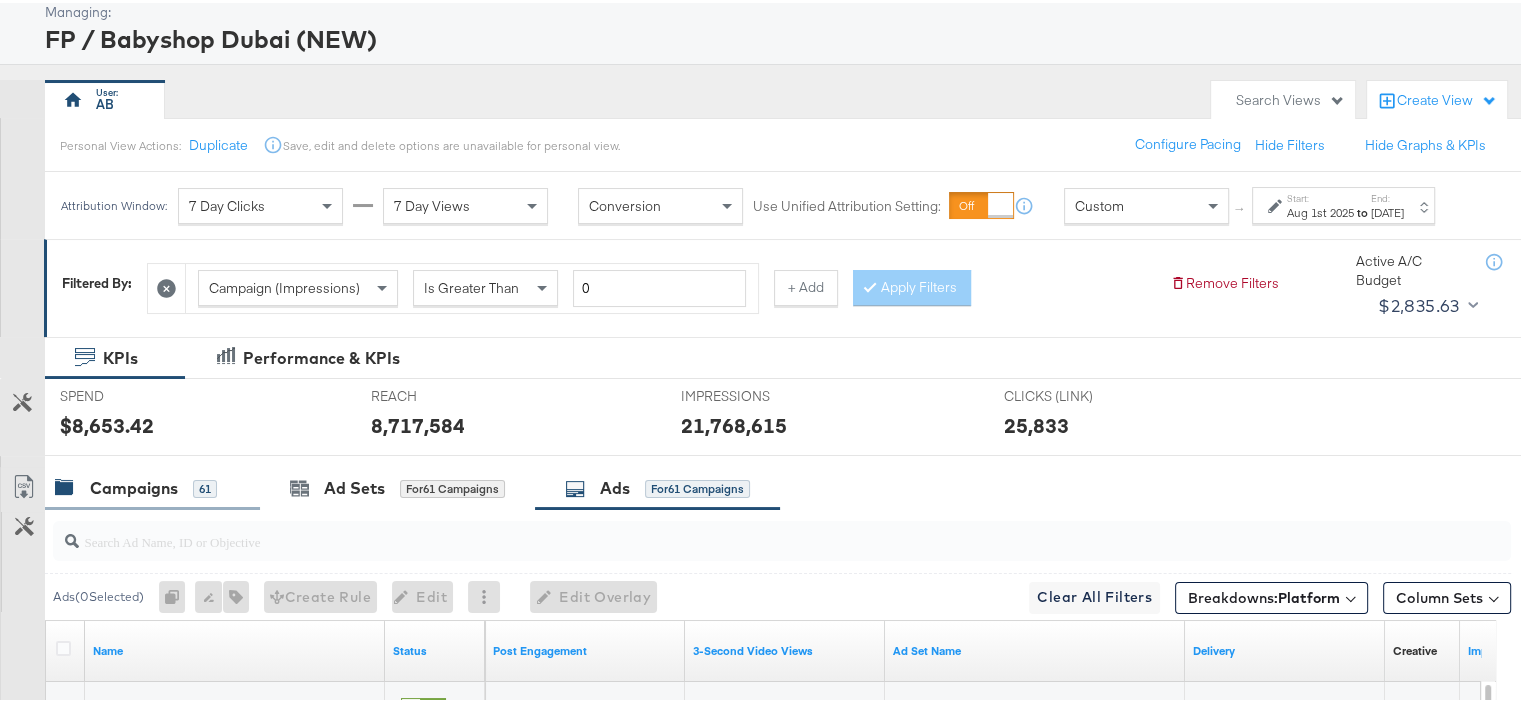 click on "Campaigns" at bounding box center (134, 485) 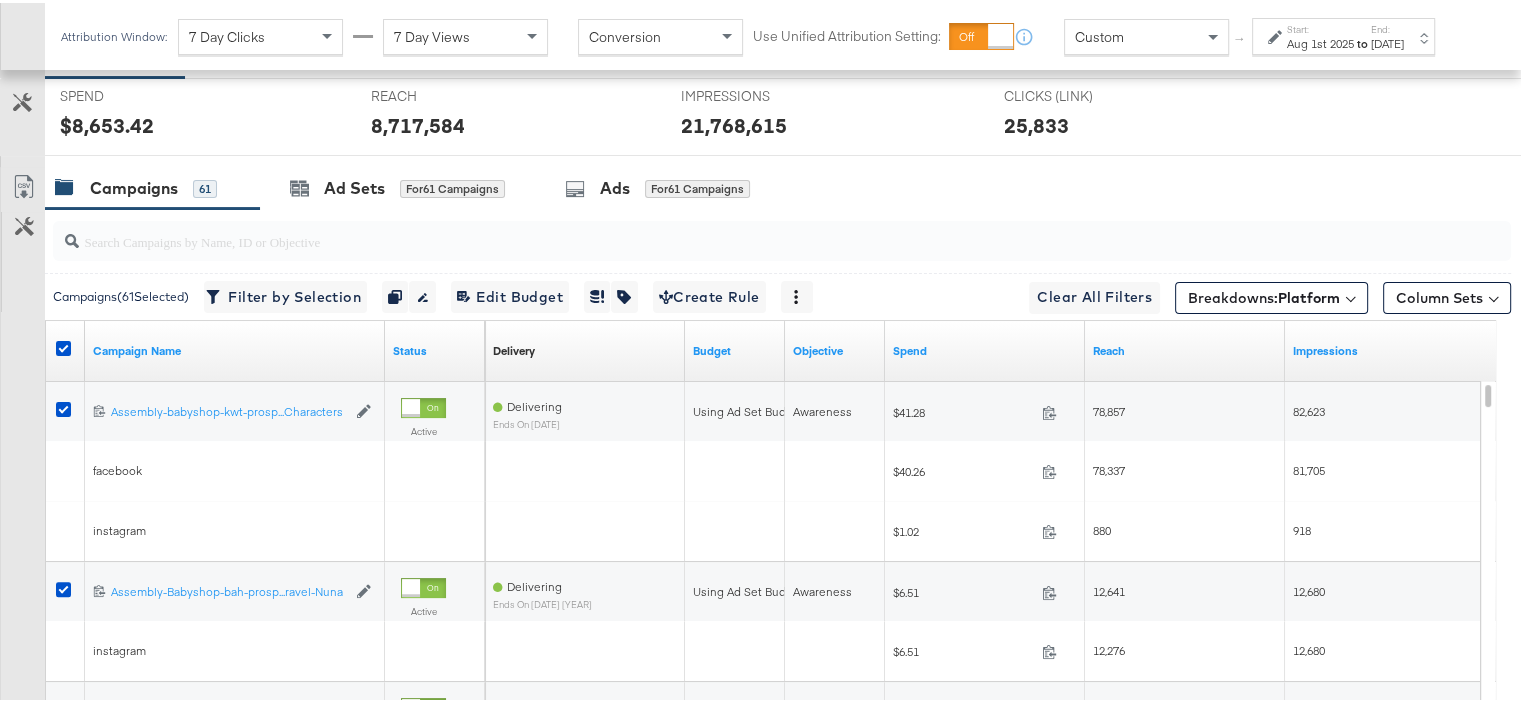 scroll, scrollTop: 108, scrollLeft: 0, axis: vertical 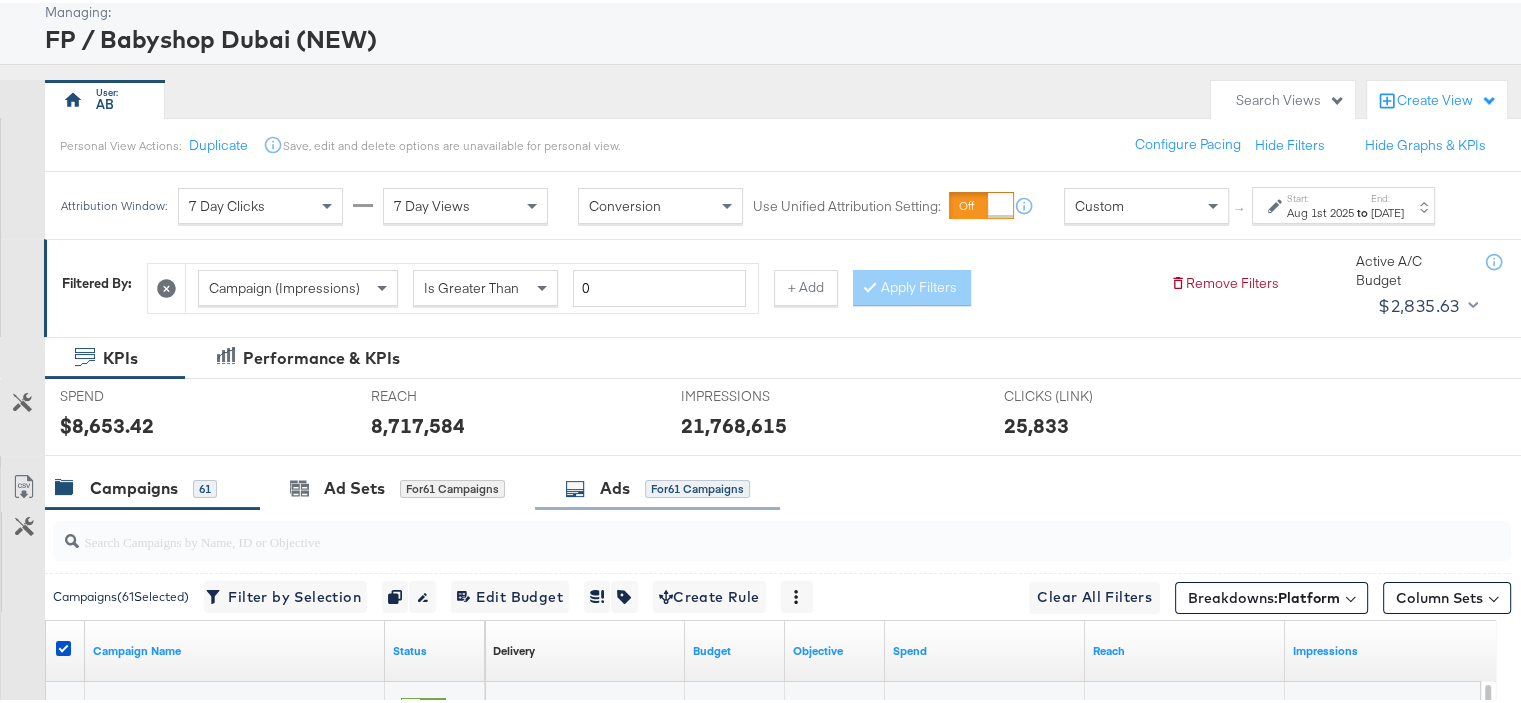 click on "Ads" at bounding box center (615, 485) 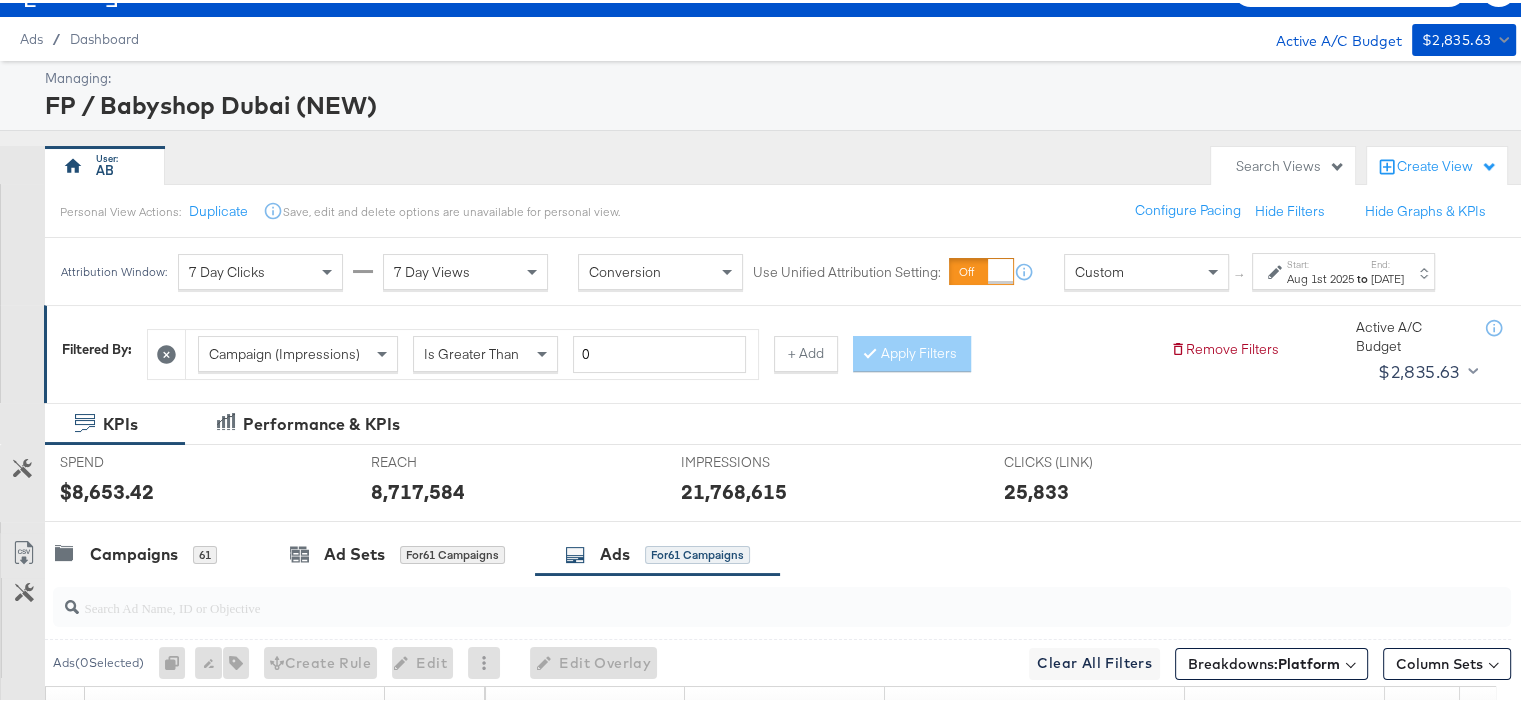 scroll, scrollTop: 8, scrollLeft: 0, axis: vertical 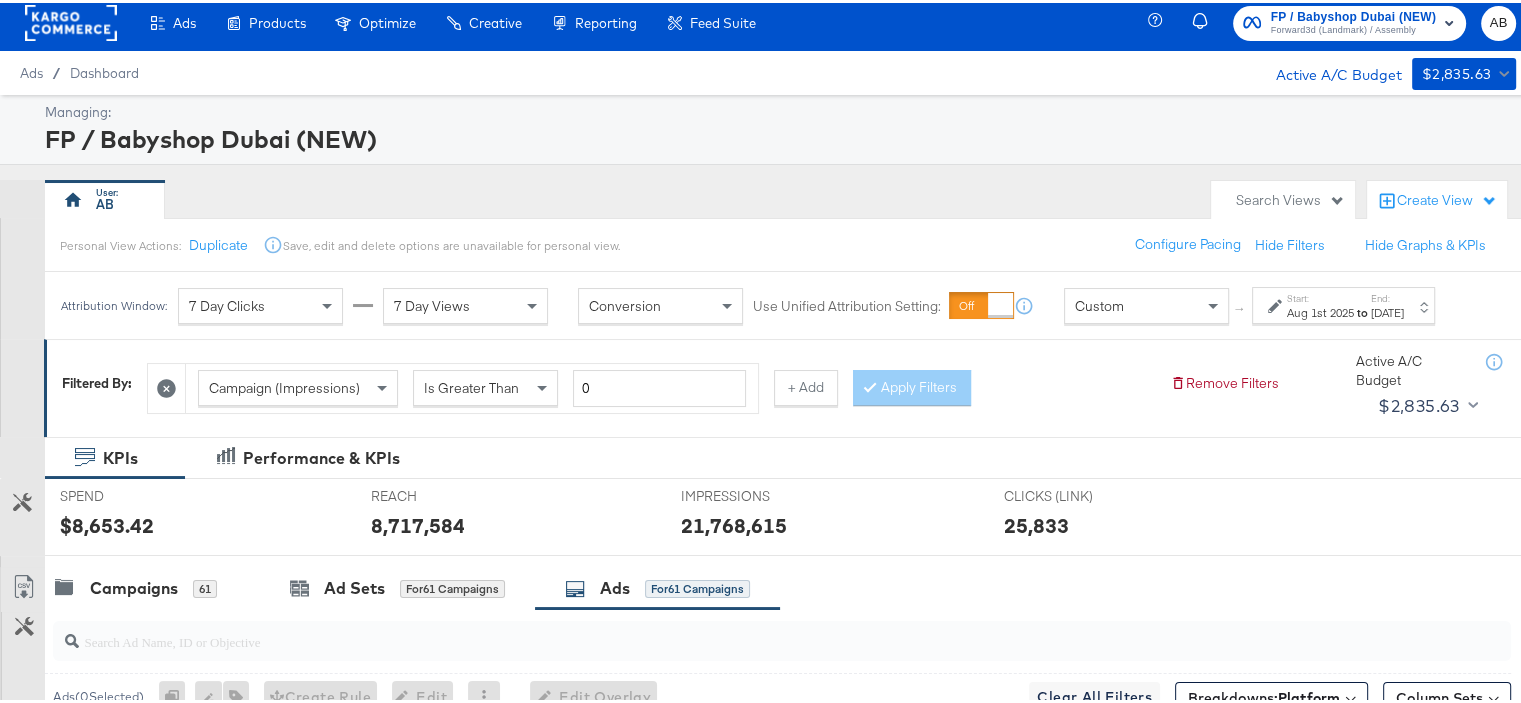 click on "Campaign (Impressions)" at bounding box center [284, 385] 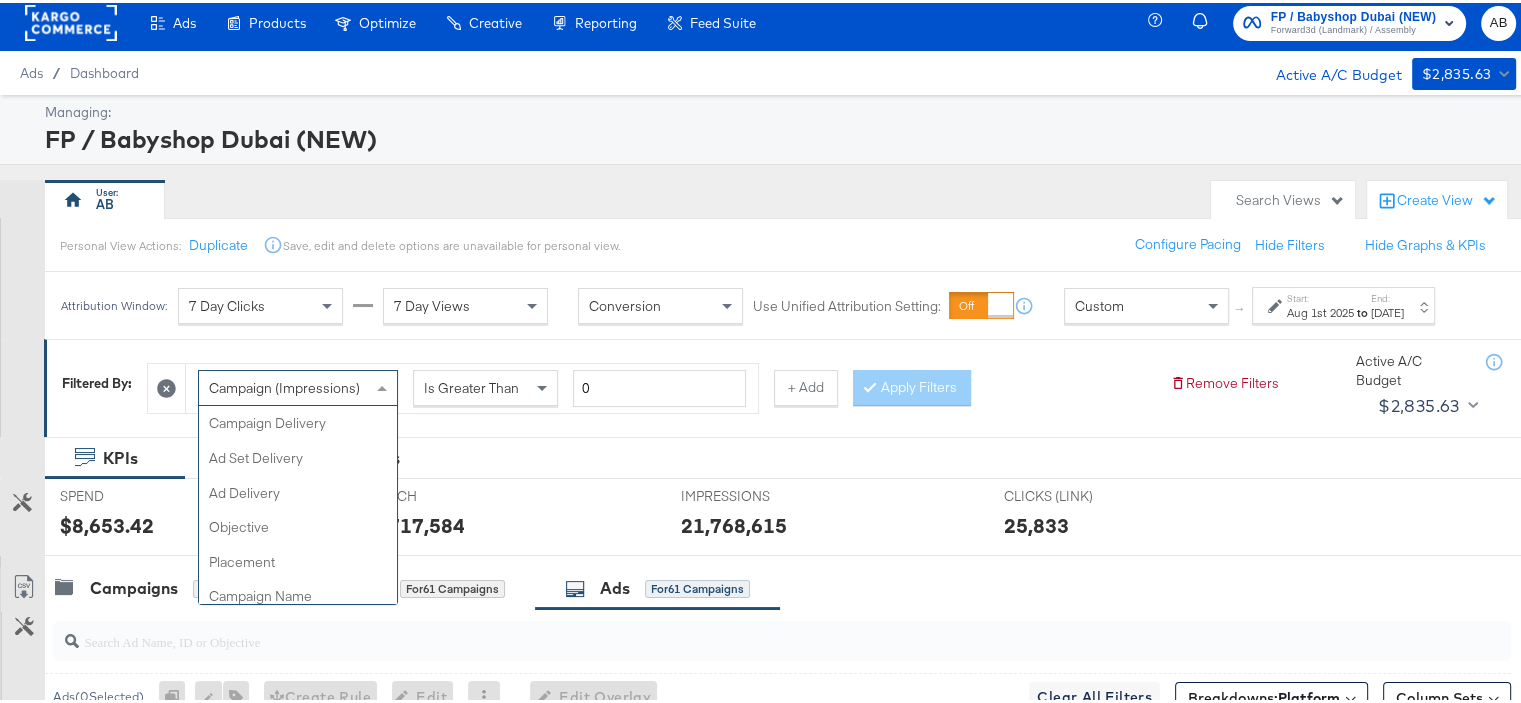 scroll, scrollTop: 970, scrollLeft: 0, axis: vertical 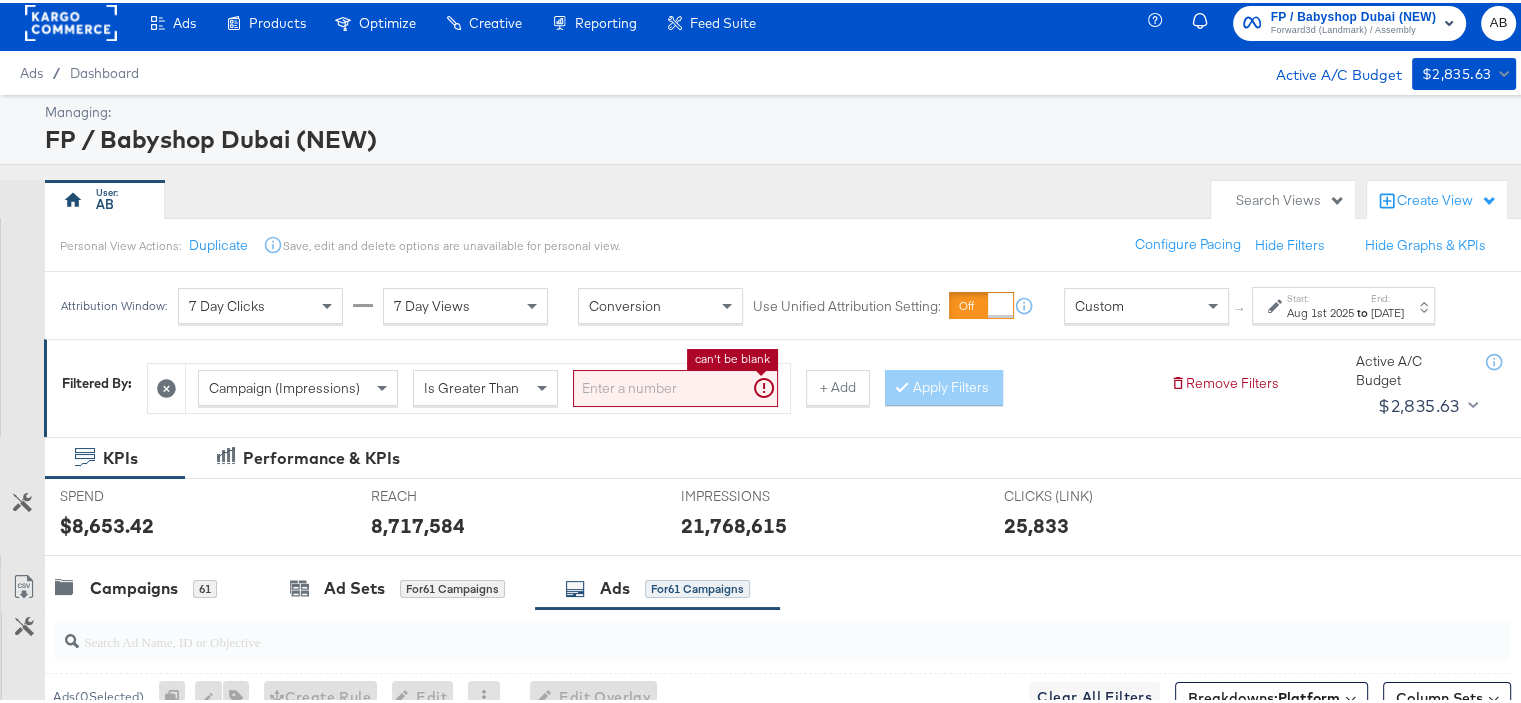 click at bounding box center [675, 385] 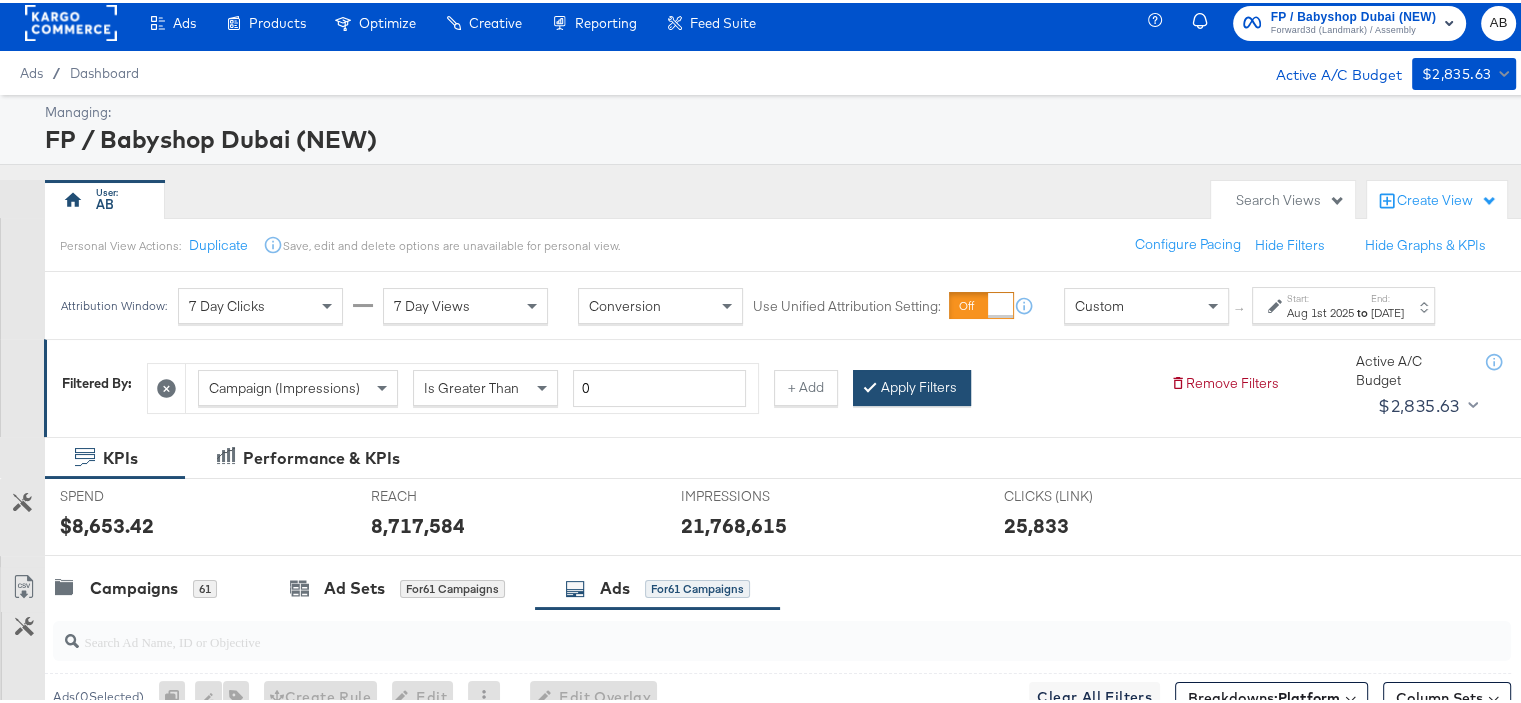 click on "Apply Filters" at bounding box center (912, 385) 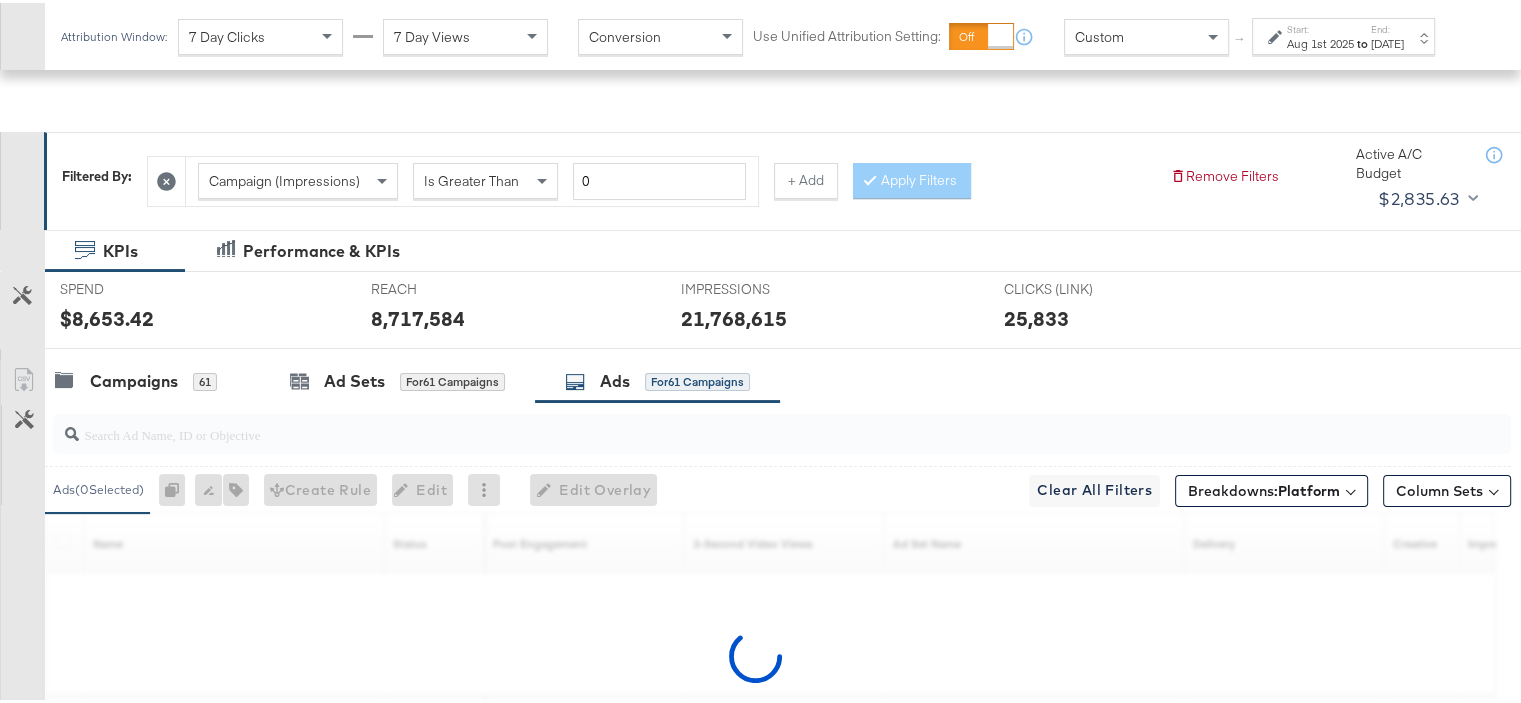 scroll, scrollTop: 308, scrollLeft: 0, axis: vertical 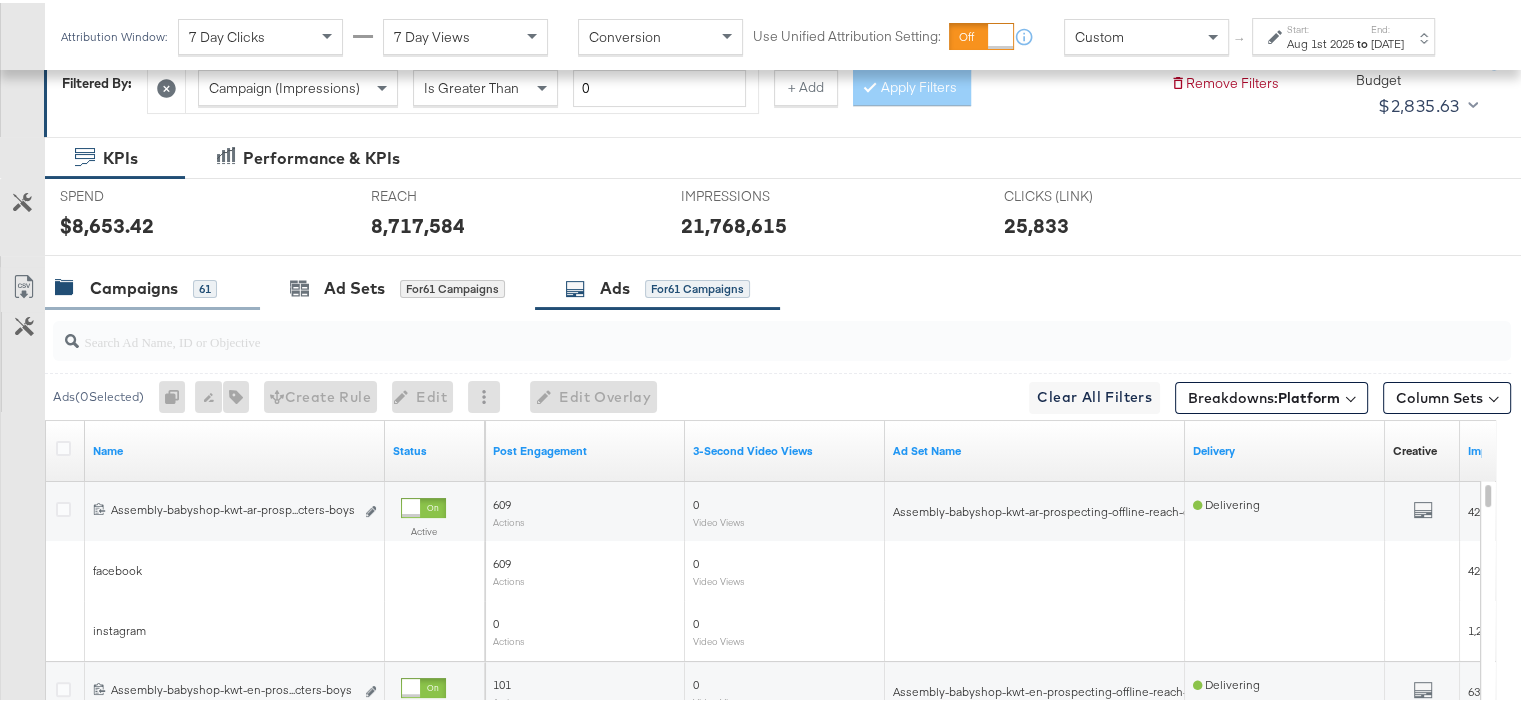 click on "Campaigns" at bounding box center (134, 285) 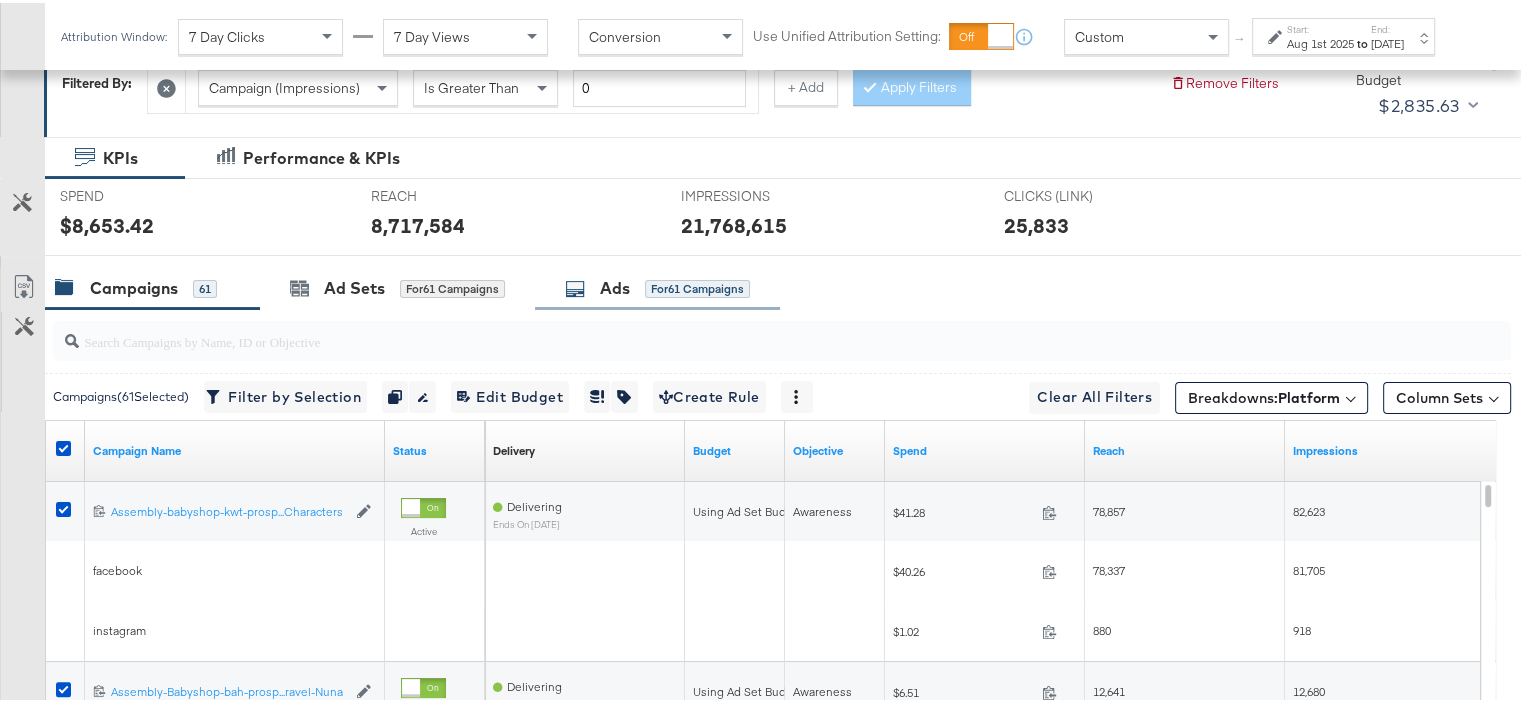 click on "Ads" at bounding box center [615, 285] 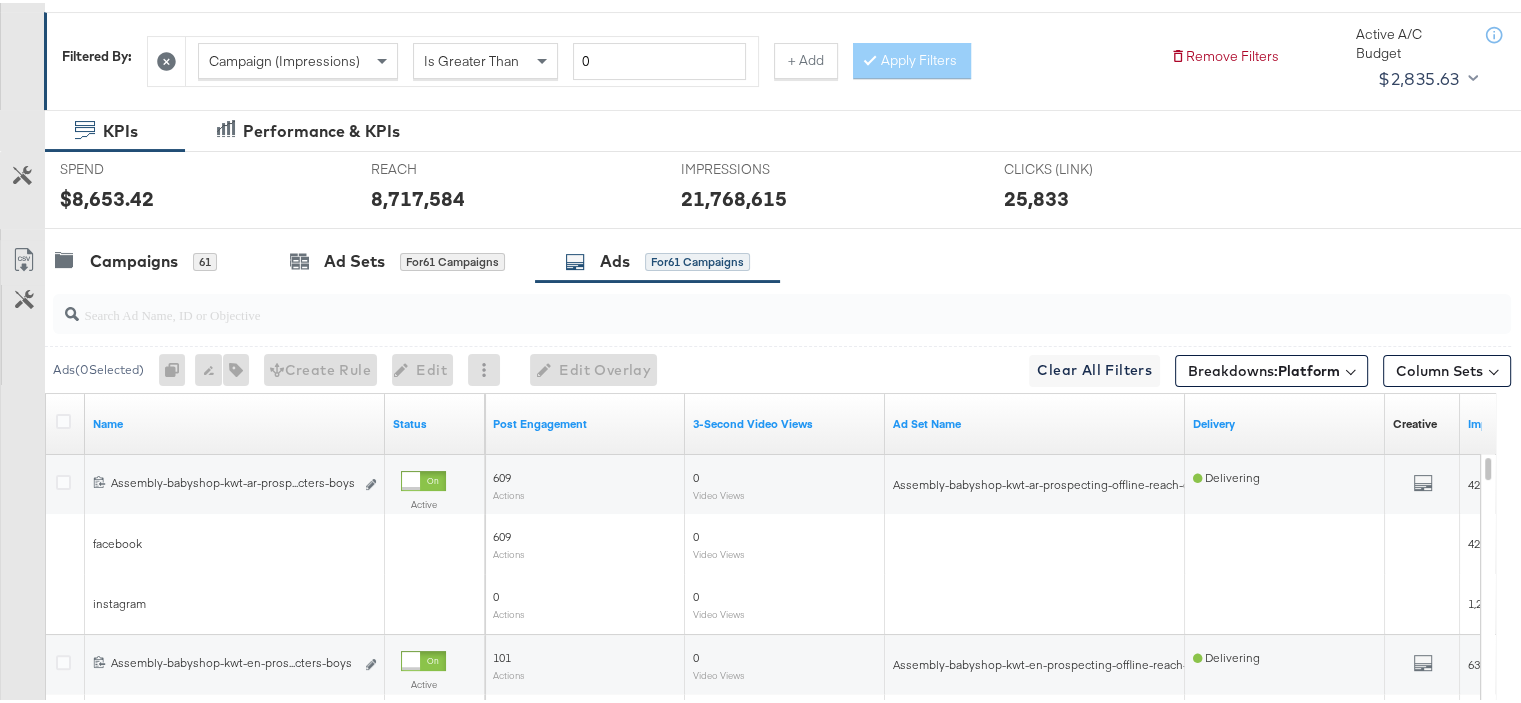 scroll, scrollTop: 8, scrollLeft: 0, axis: vertical 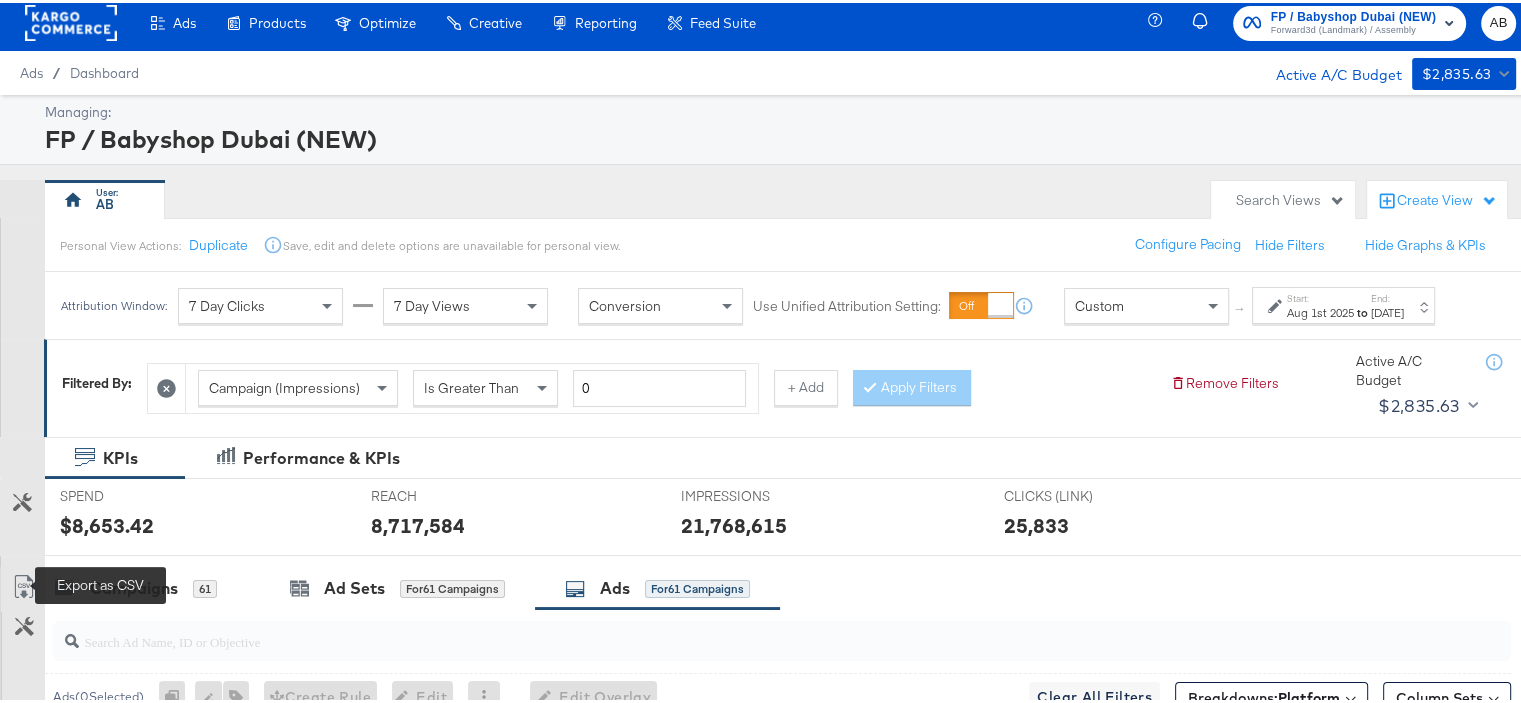 click 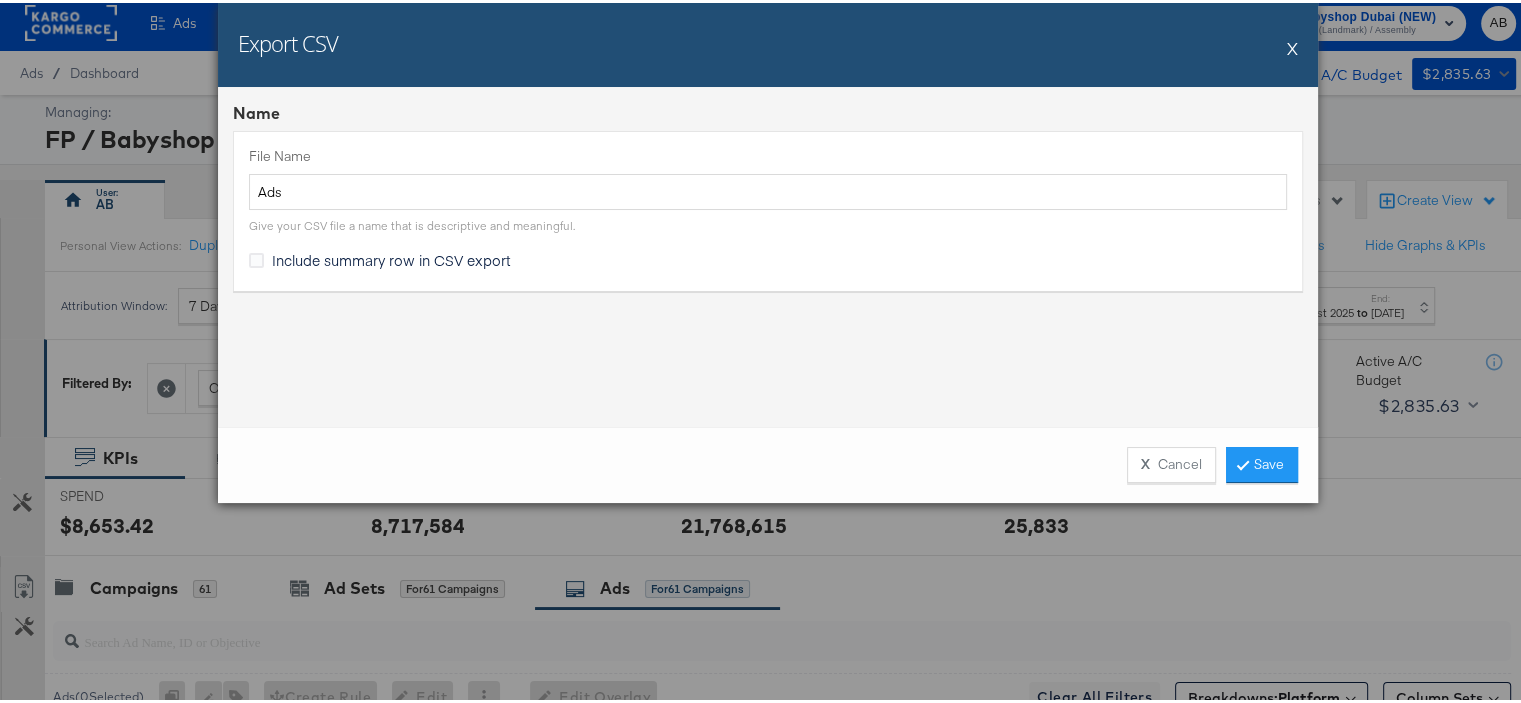 click on "File Name Ads Give your CSV file a name that is descriptive and meaningful. Include summary row in CSV export" at bounding box center [768, 207] 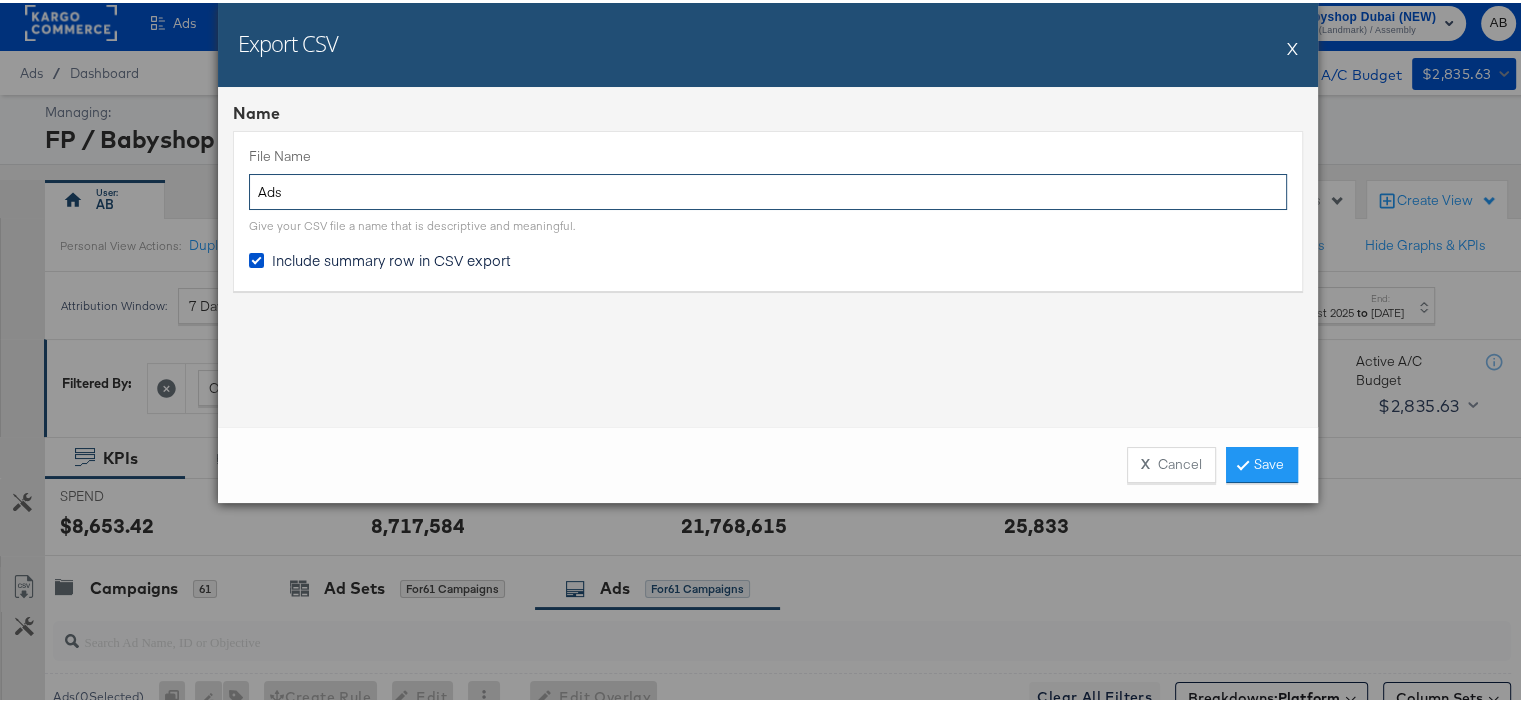 click on "Ads" at bounding box center [768, 189] 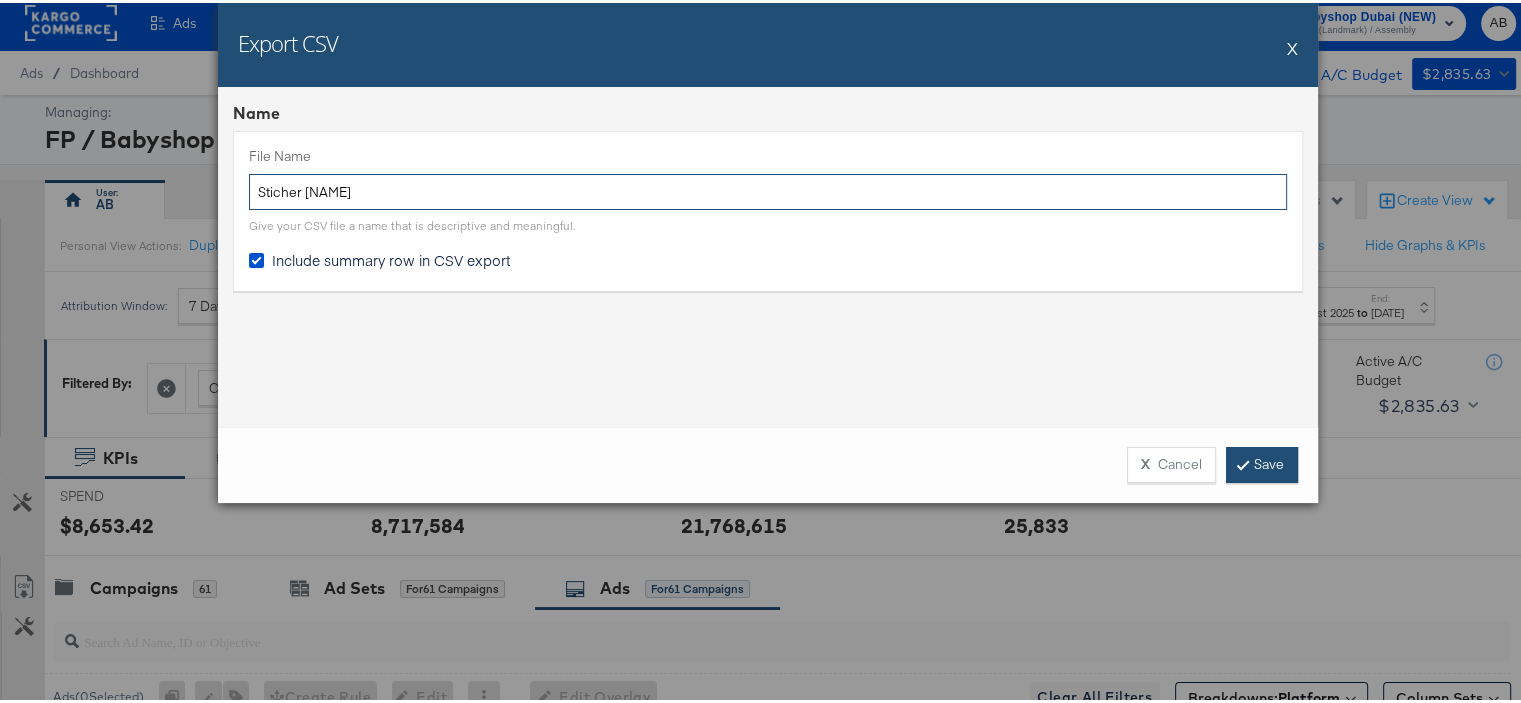 type on "Sticher [NAME]" 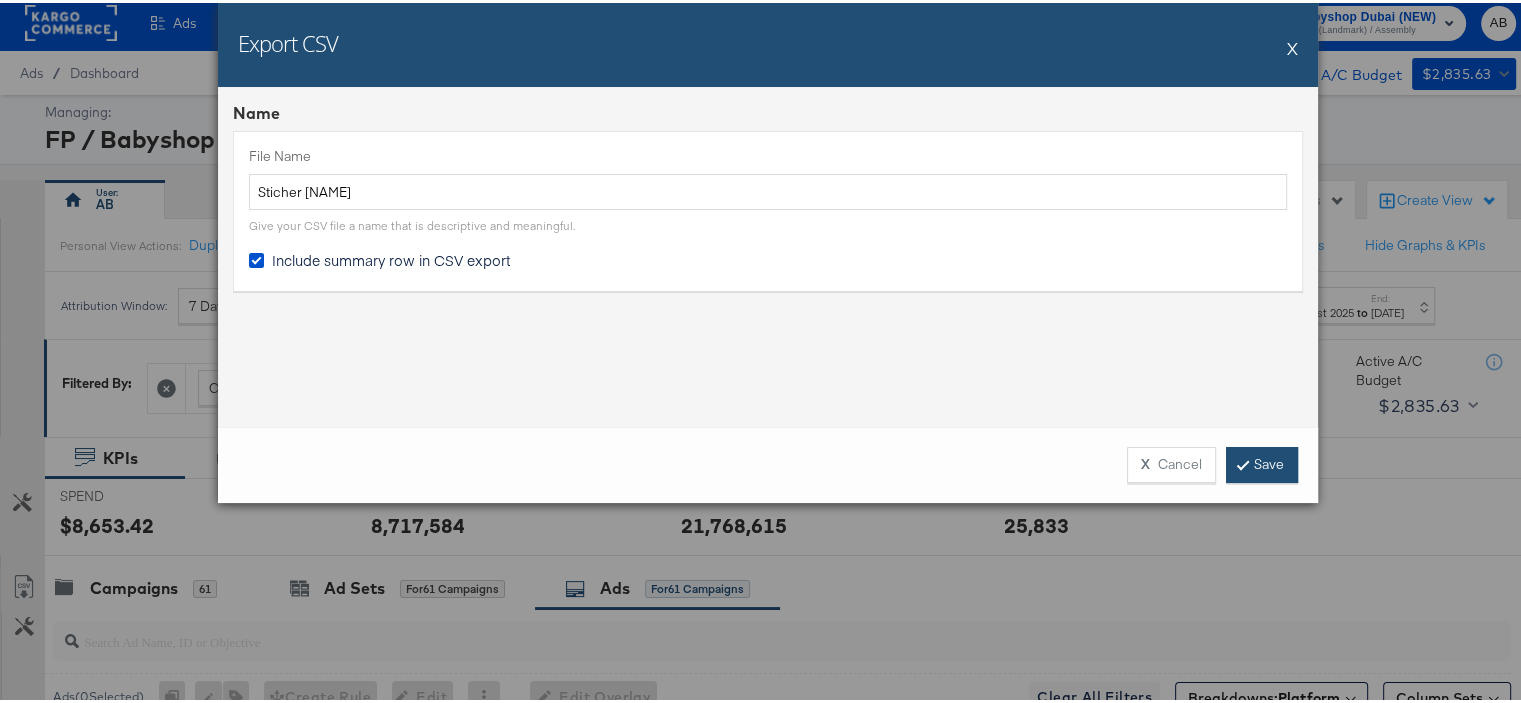 click on "Save" at bounding box center (1262, 462) 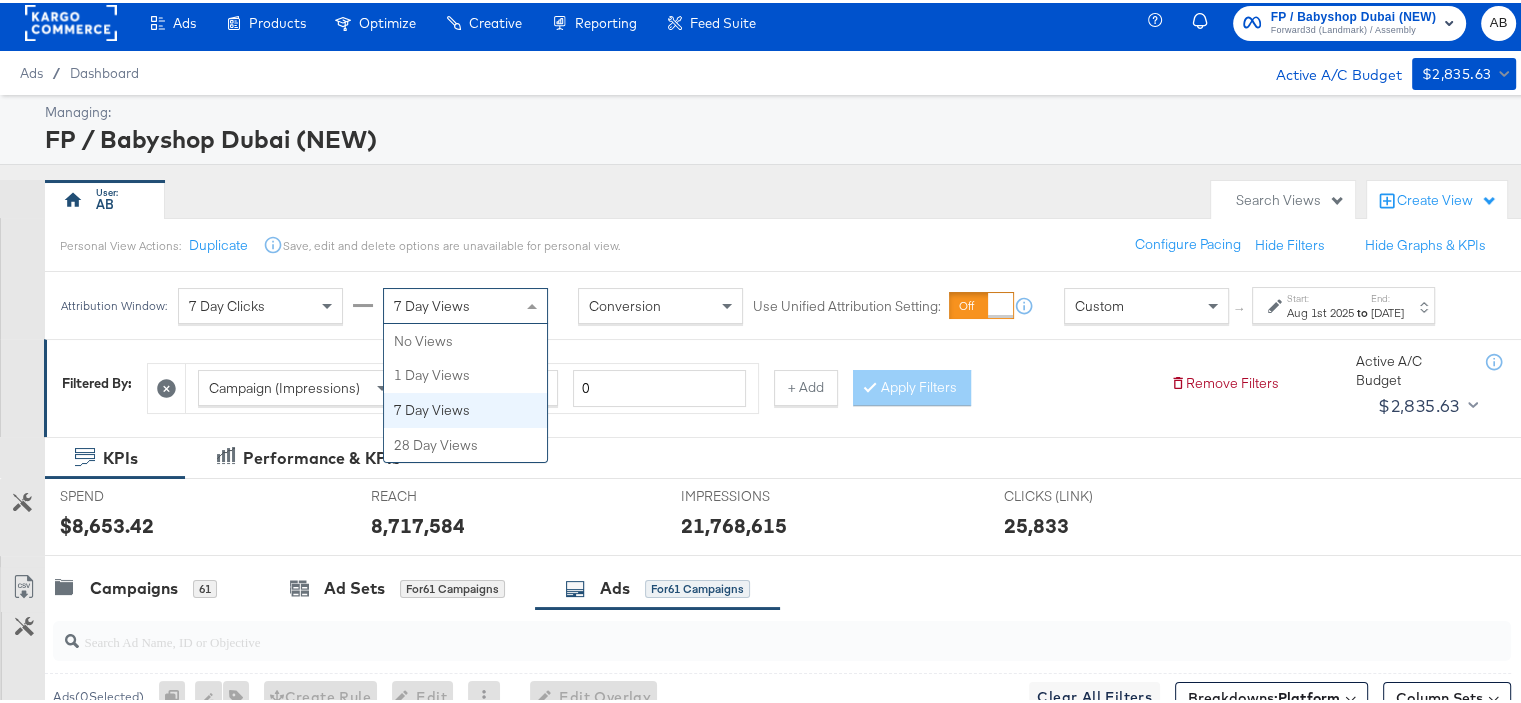 click on "7 Day Views" at bounding box center (465, 303) 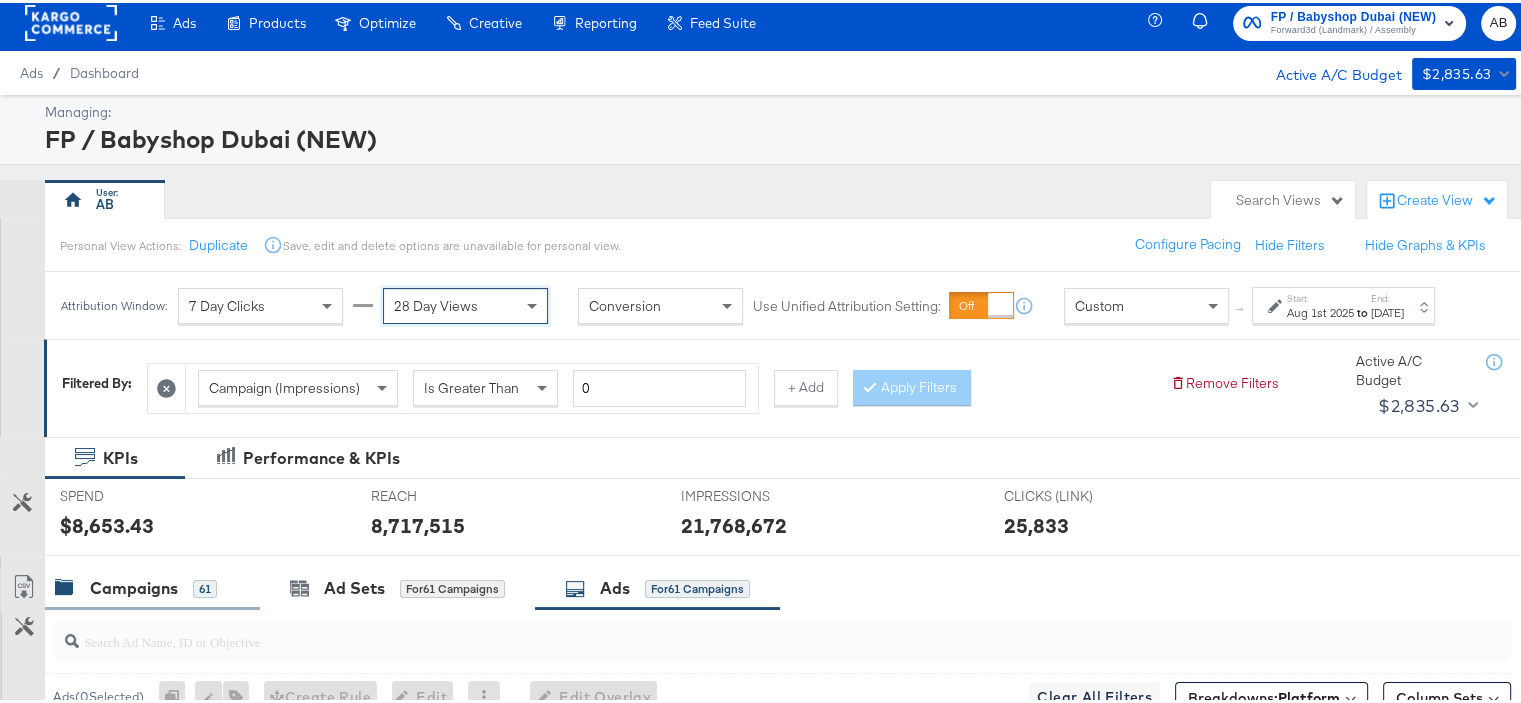 click on "Campaigns" at bounding box center [134, 585] 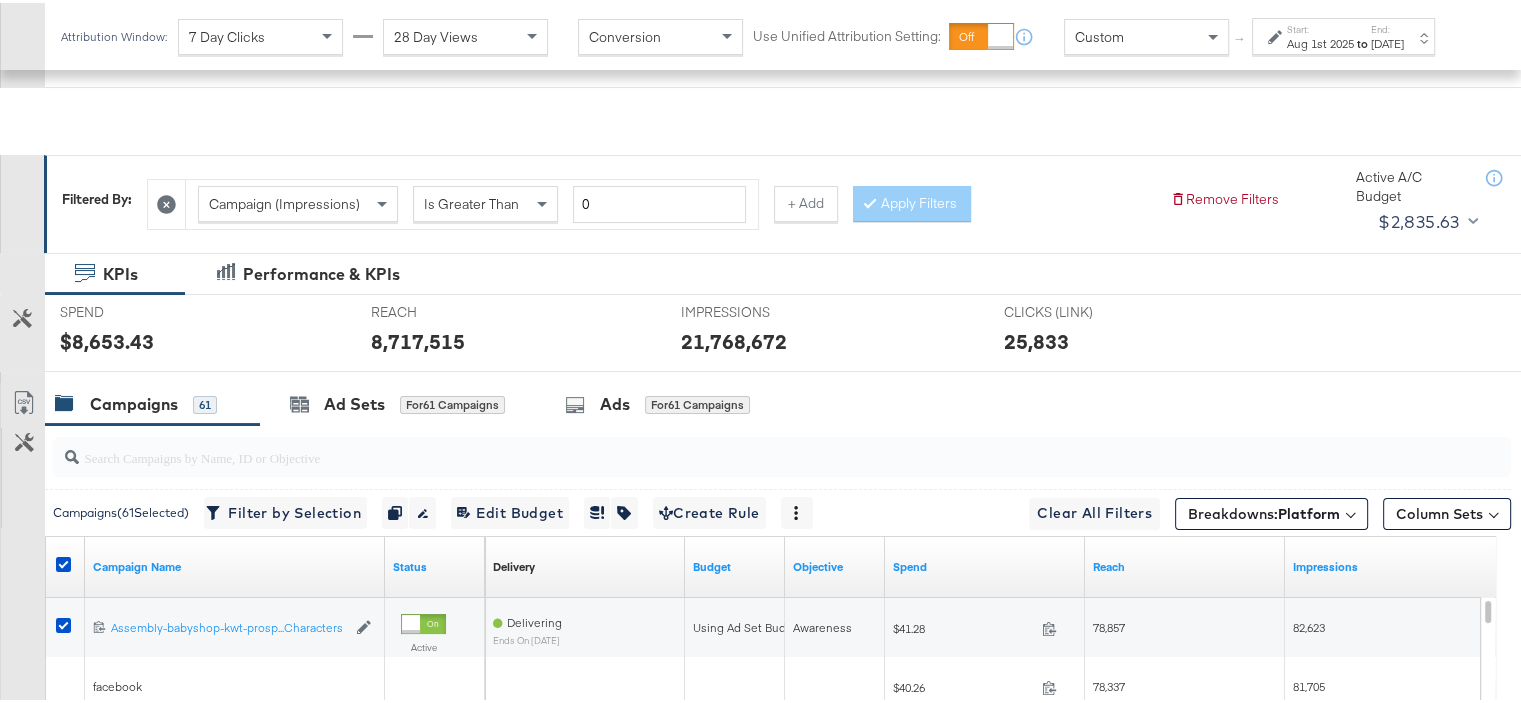 scroll, scrollTop: 408, scrollLeft: 0, axis: vertical 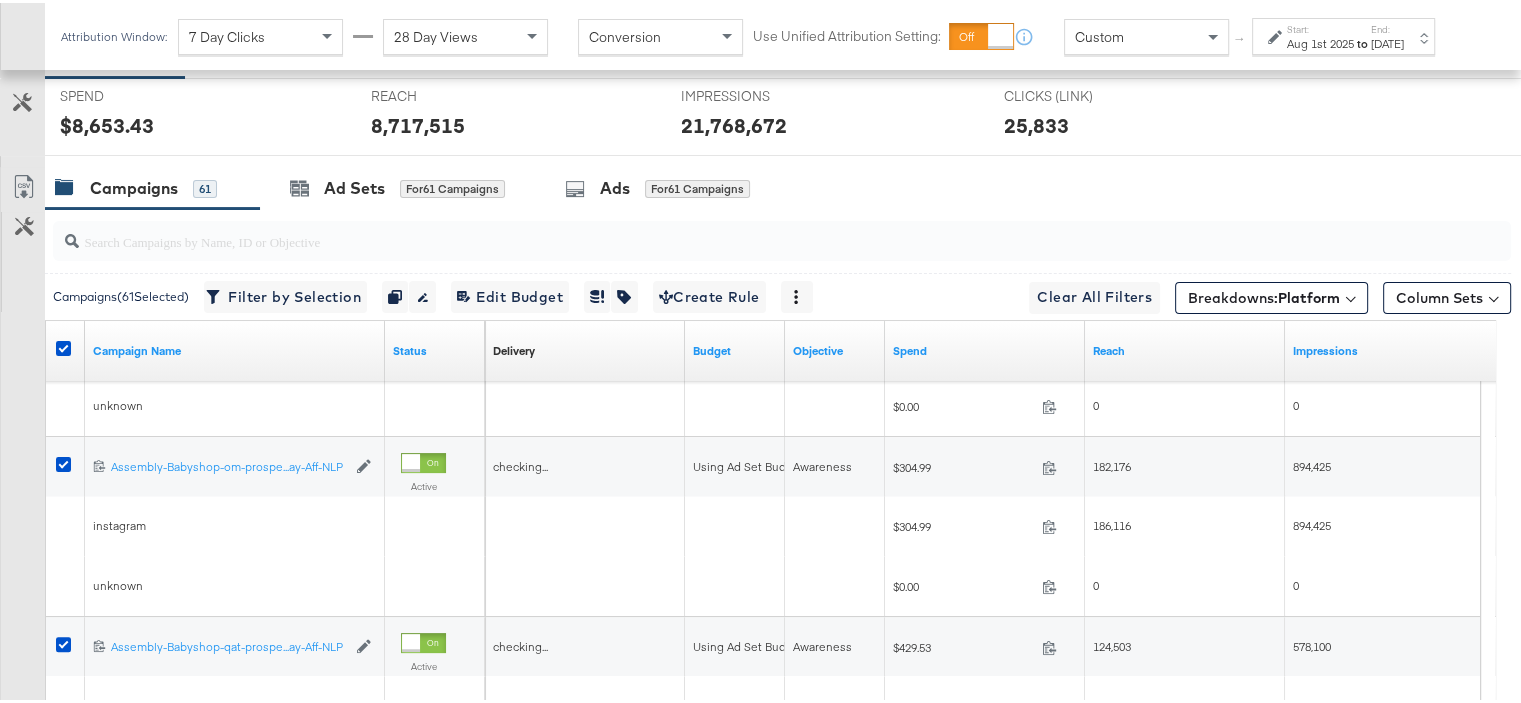 drag, startPoint x: 1483, startPoint y: 527, endPoint x: 1495, endPoint y: 742, distance: 215.33463 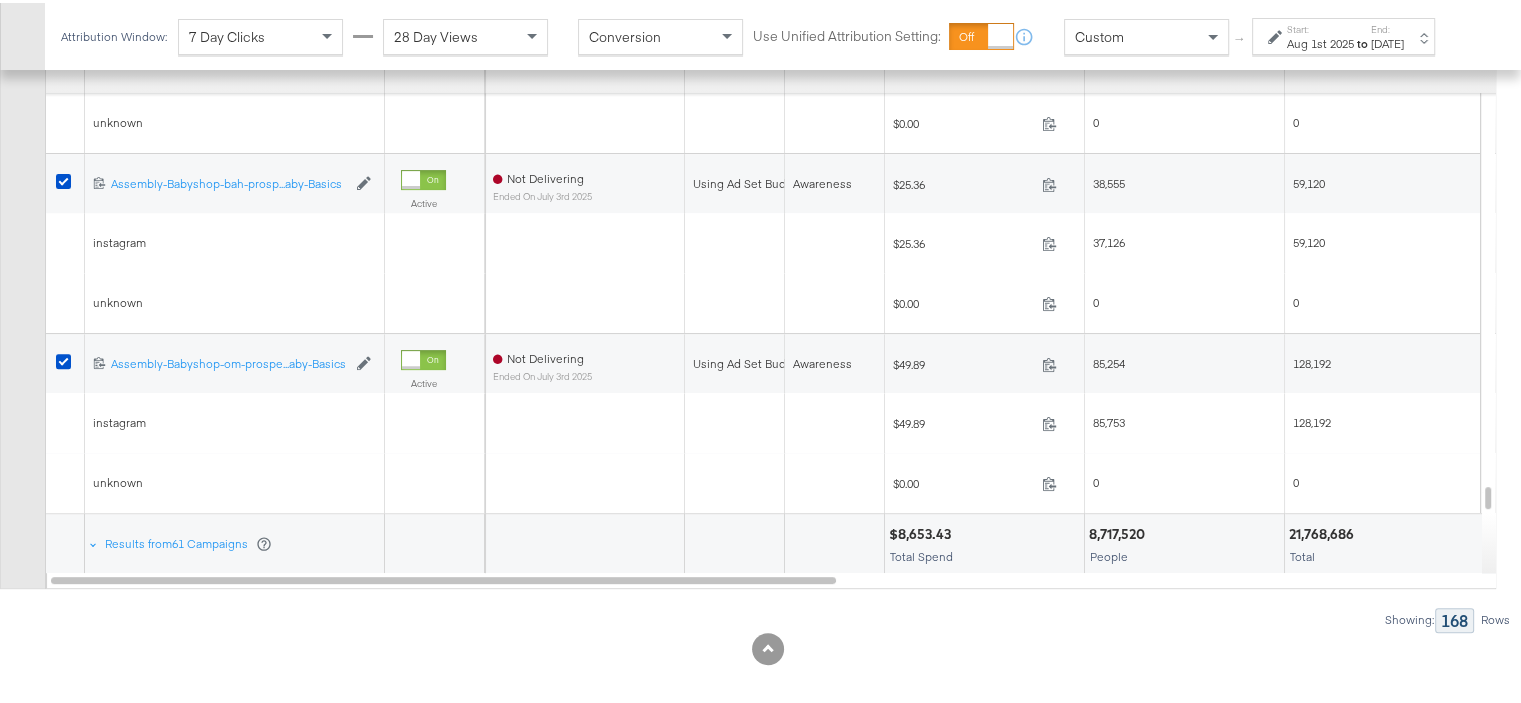 scroll, scrollTop: 708, scrollLeft: 0, axis: vertical 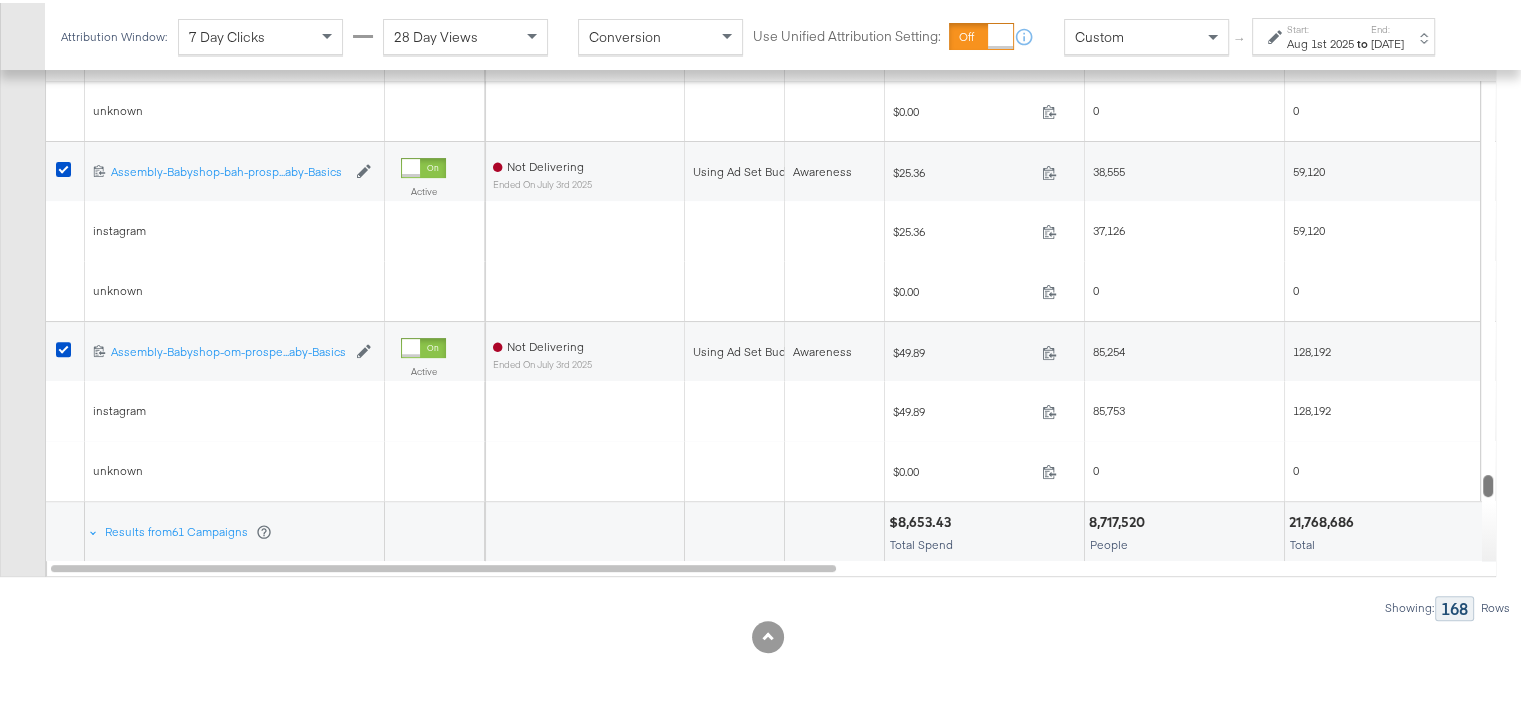 drag, startPoint x: 1484, startPoint y: 483, endPoint x: 1486, endPoint y: 555, distance: 72.02777 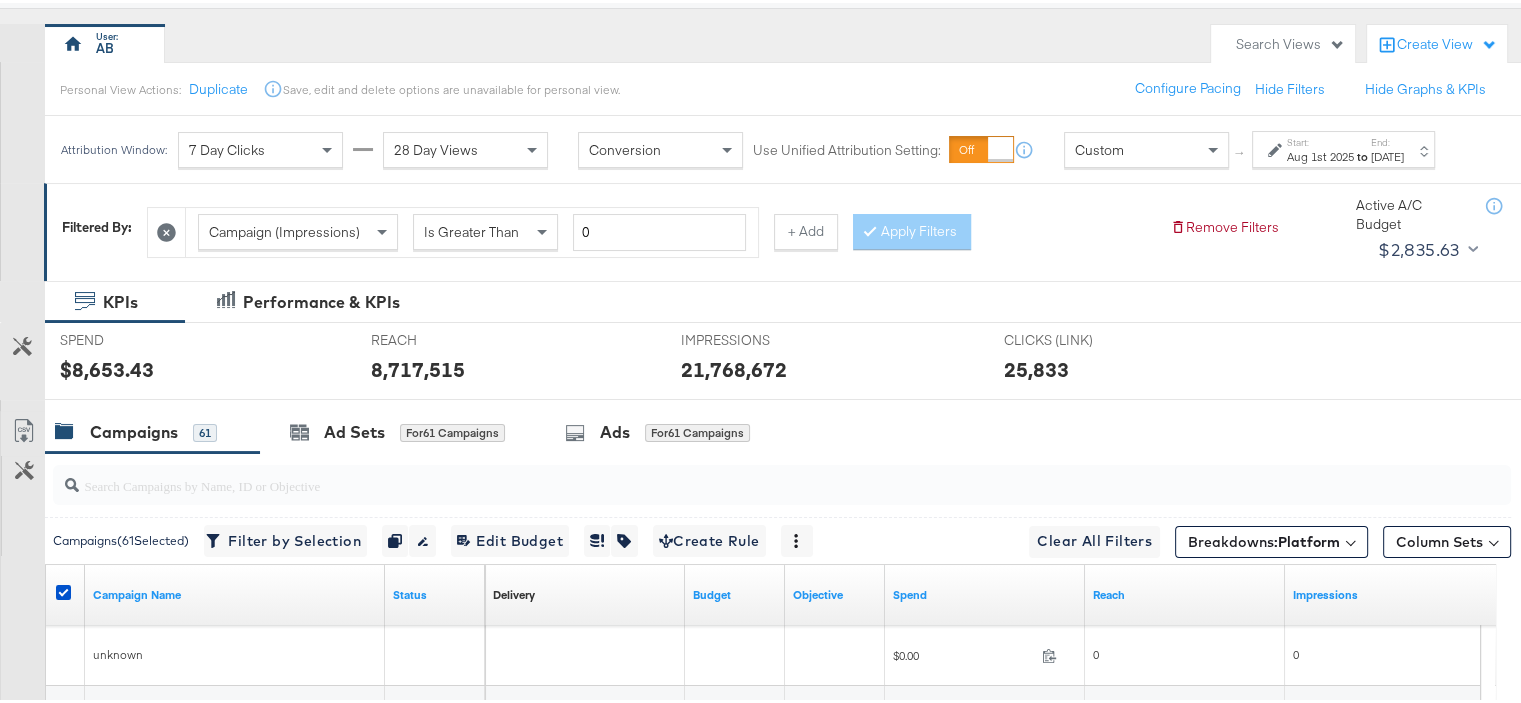scroll, scrollTop: 259, scrollLeft: 0, axis: vertical 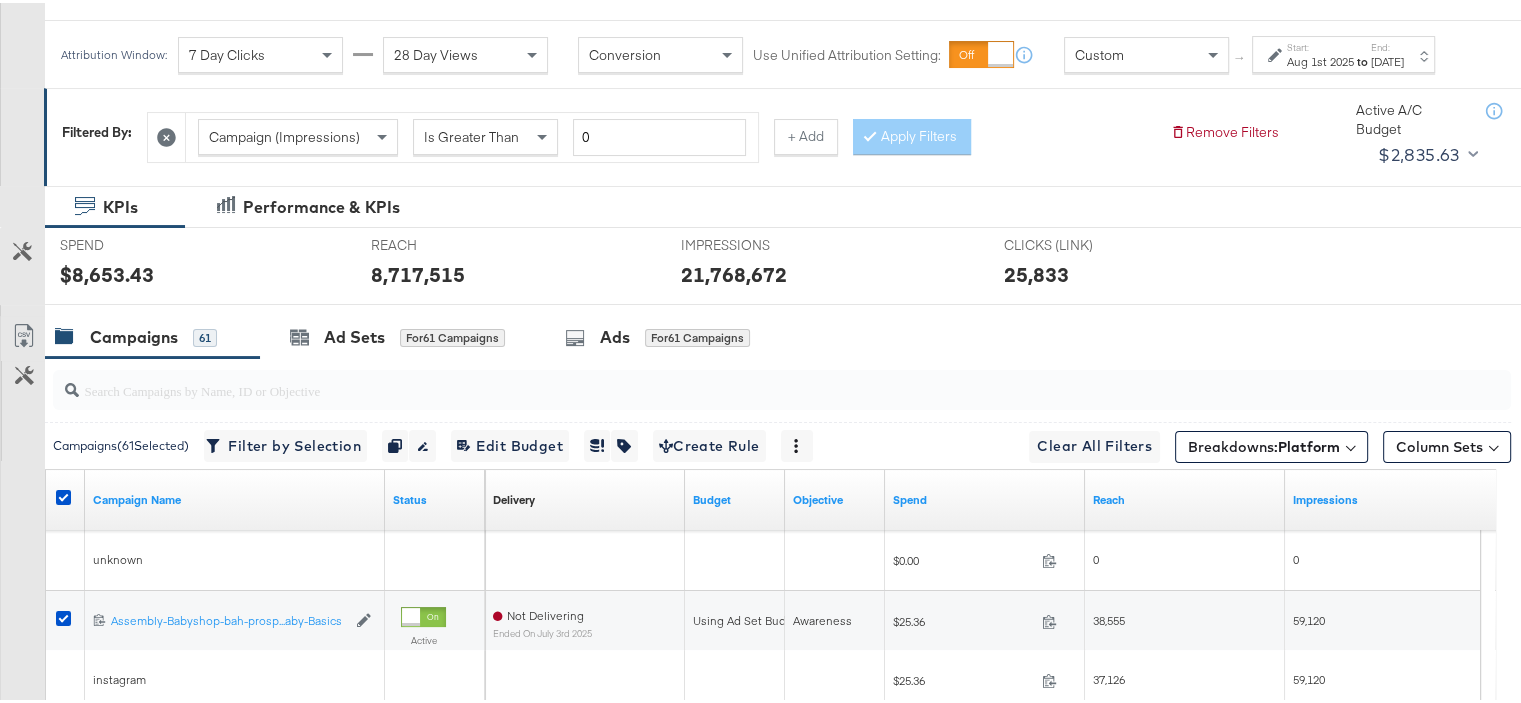 click at bounding box center (66, 497) 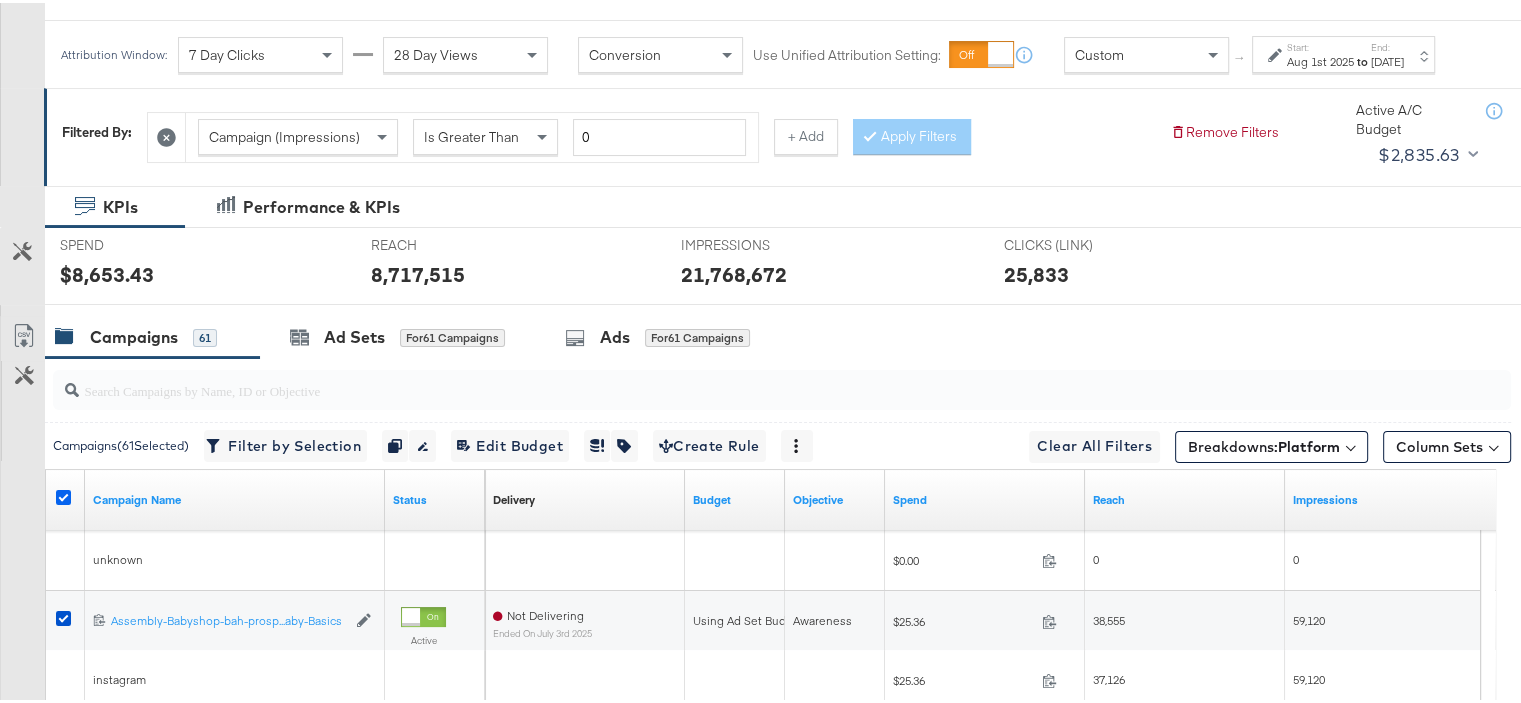 click at bounding box center (63, 494) 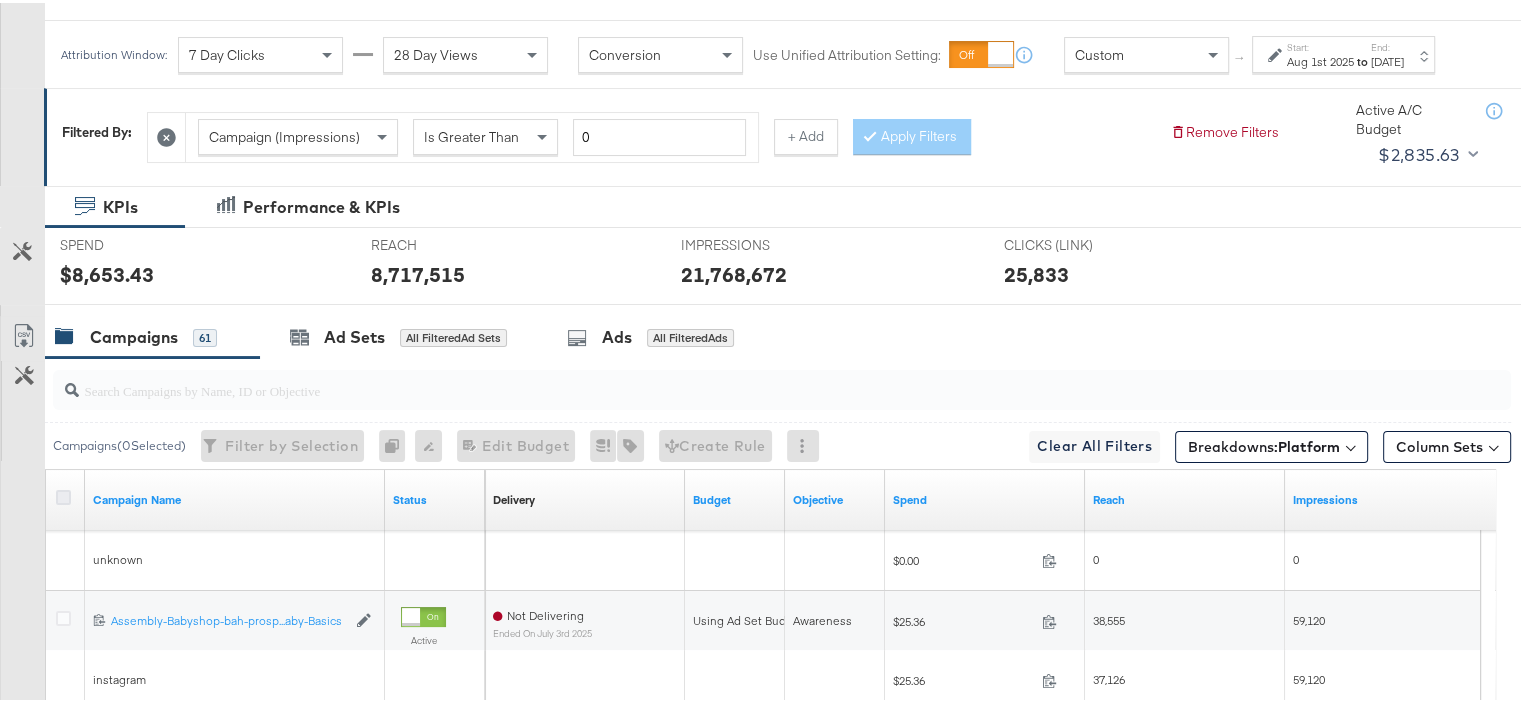 click at bounding box center [63, 494] 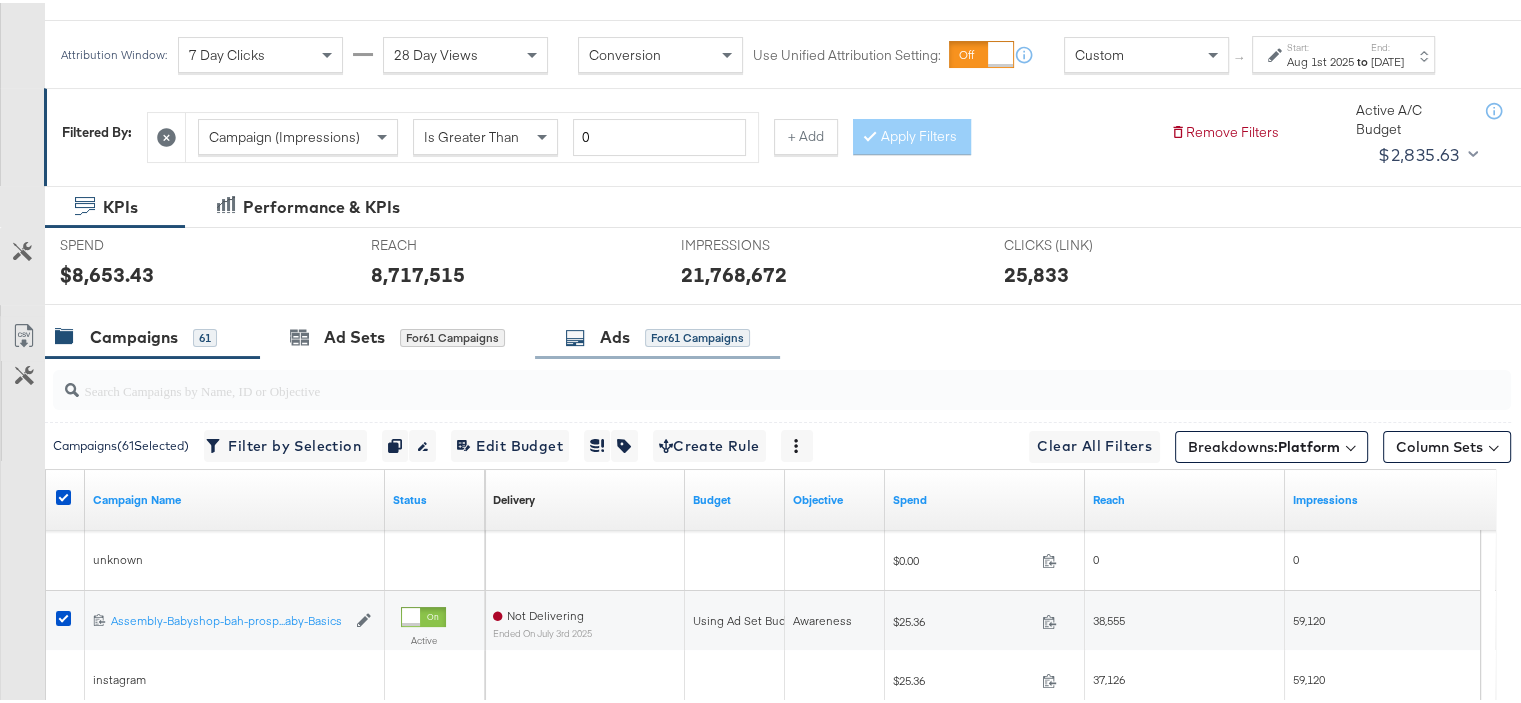 click on "for  61   Campaigns" at bounding box center [697, 335] 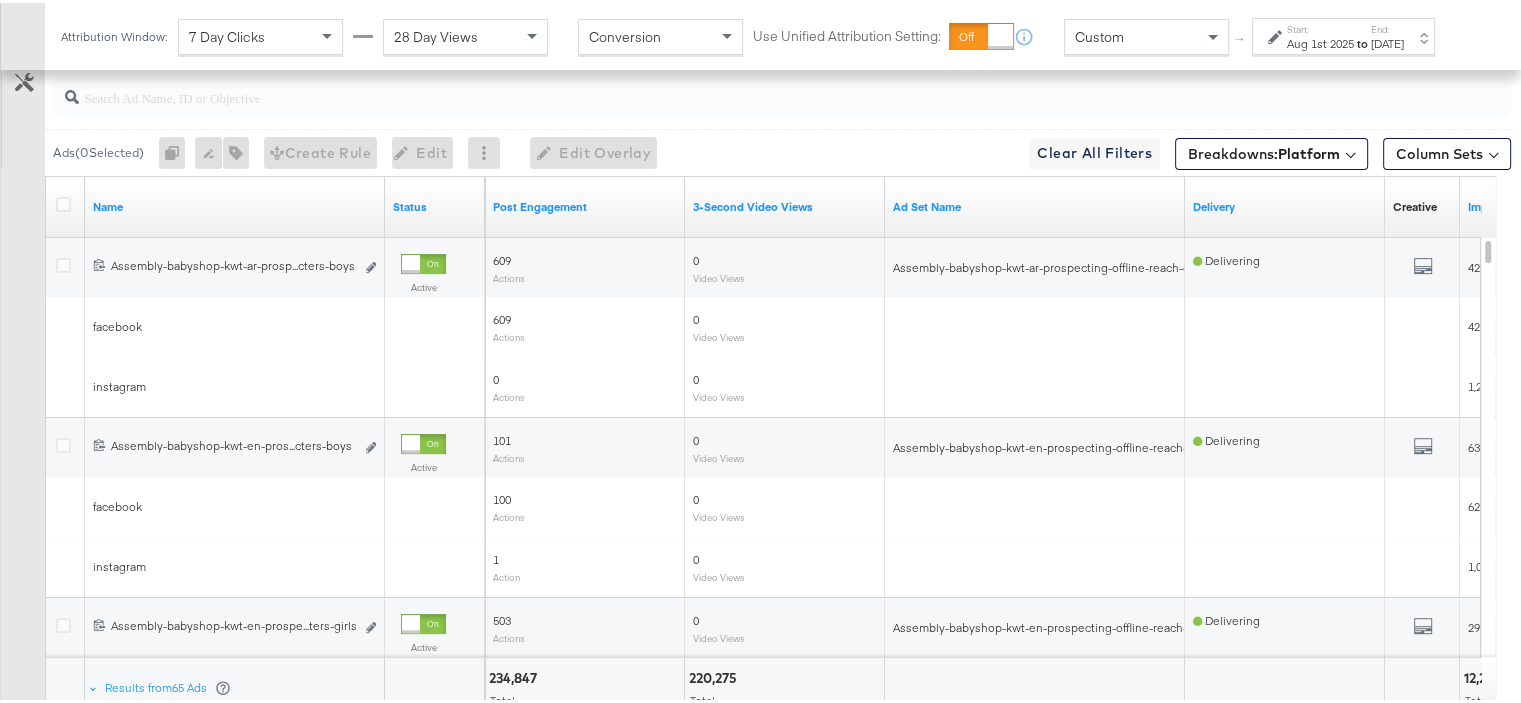 scroll, scrollTop: 708, scrollLeft: 0, axis: vertical 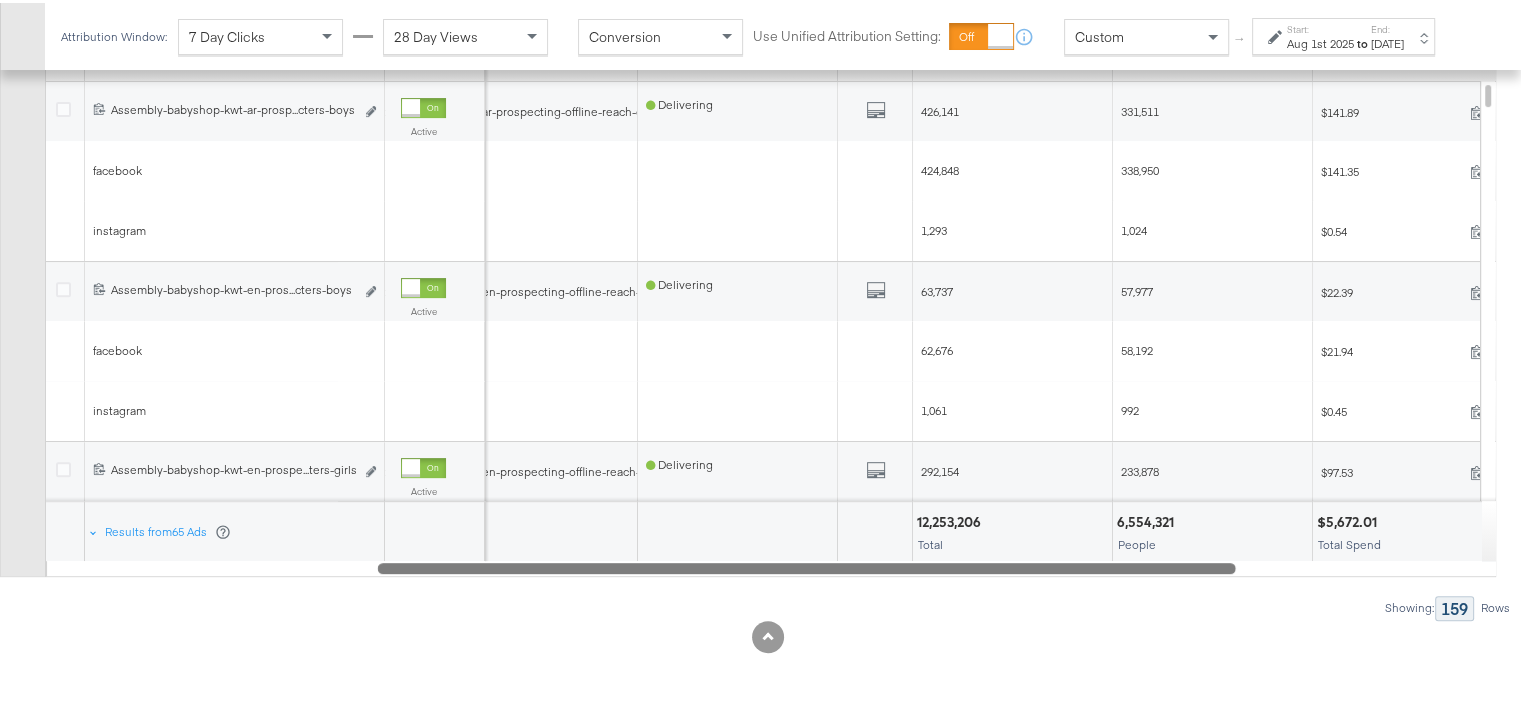 drag, startPoint x: 873, startPoint y: 562, endPoint x: 1168, endPoint y: 621, distance: 300.84216 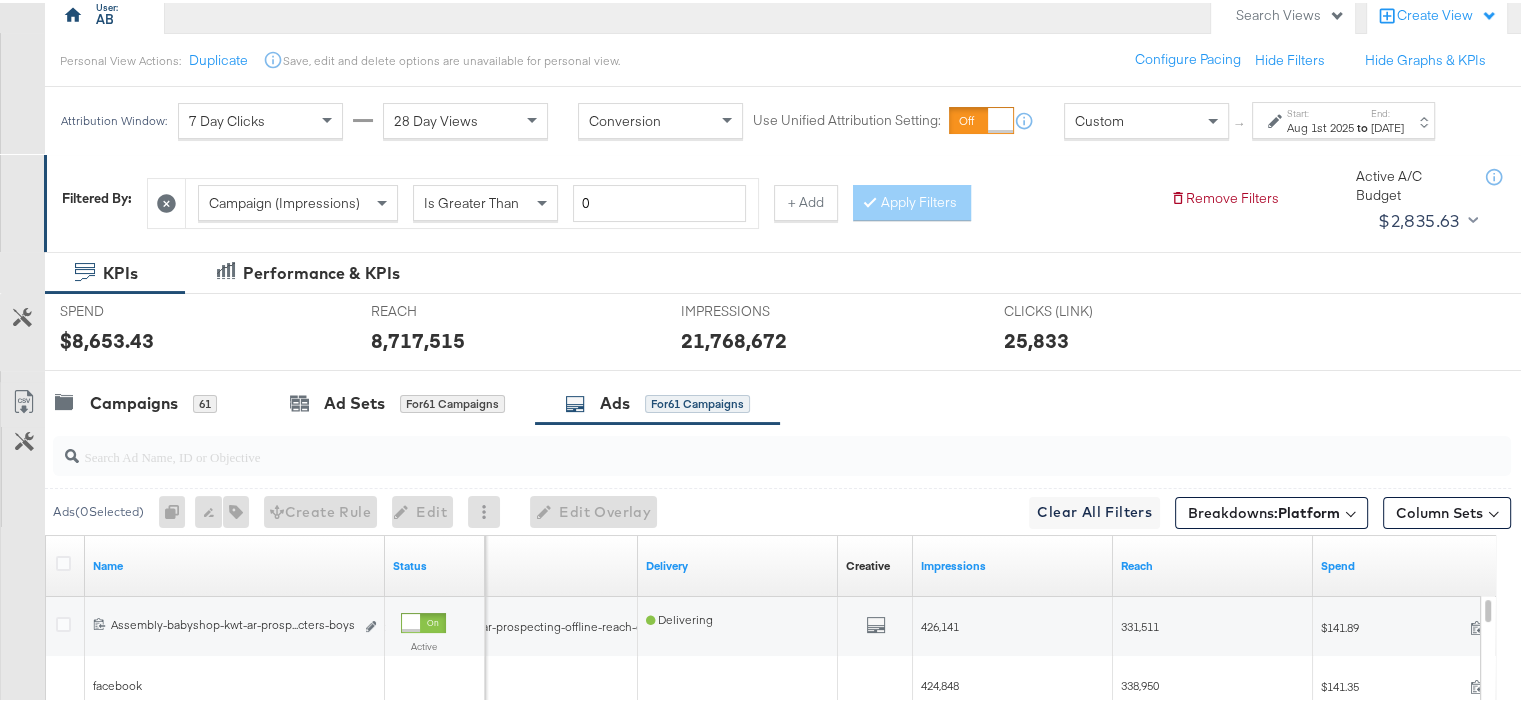 scroll, scrollTop: 298, scrollLeft: 0, axis: vertical 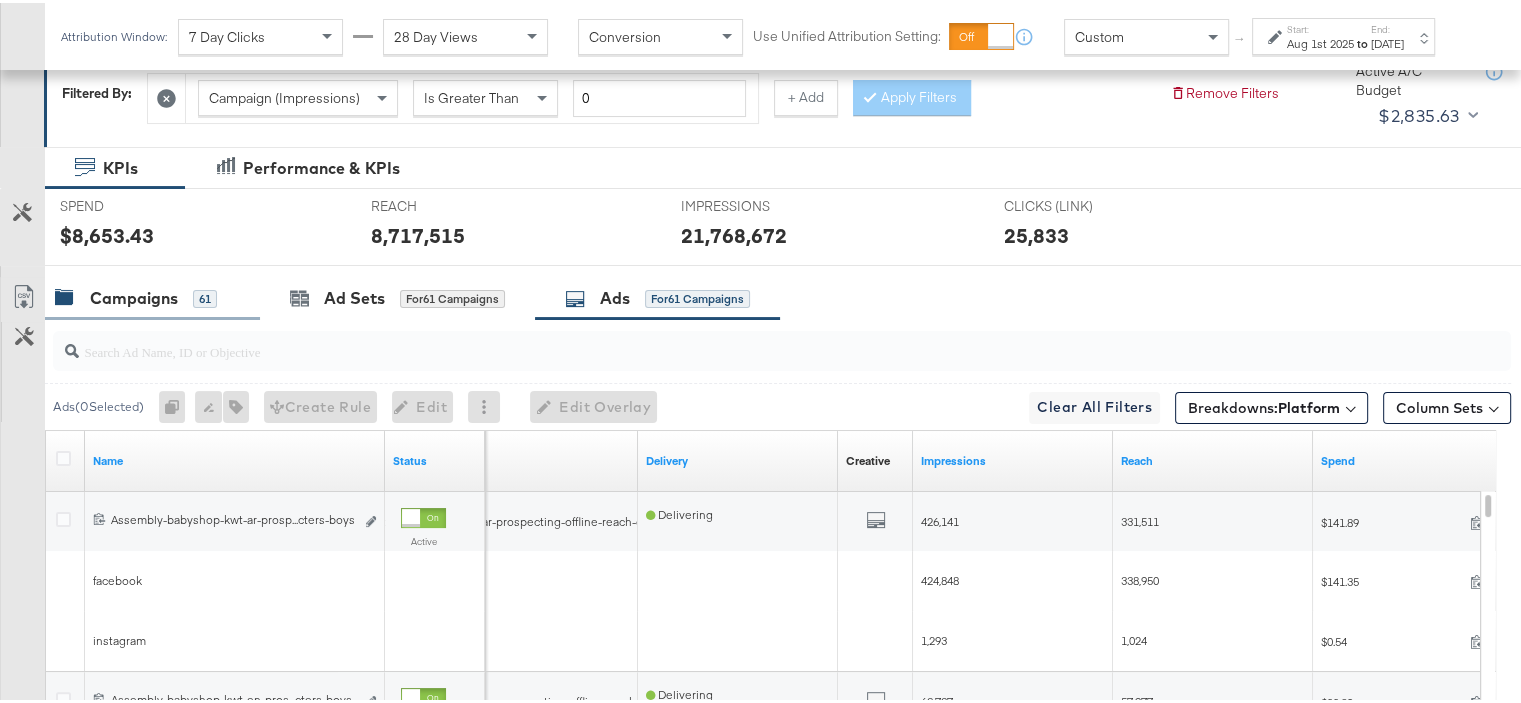 click on "Campaigns" at bounding box center [134, 295] 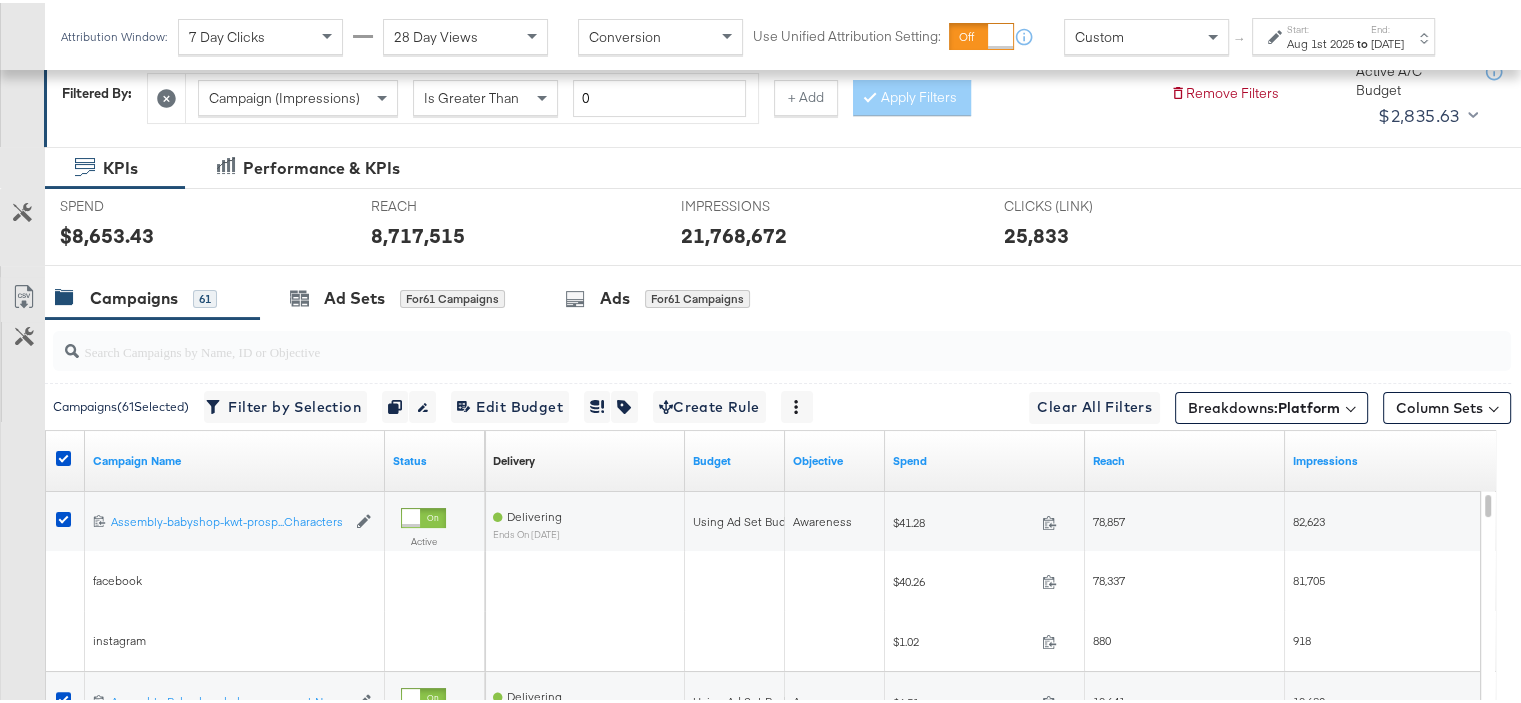 click at bounding box center (66, 458) 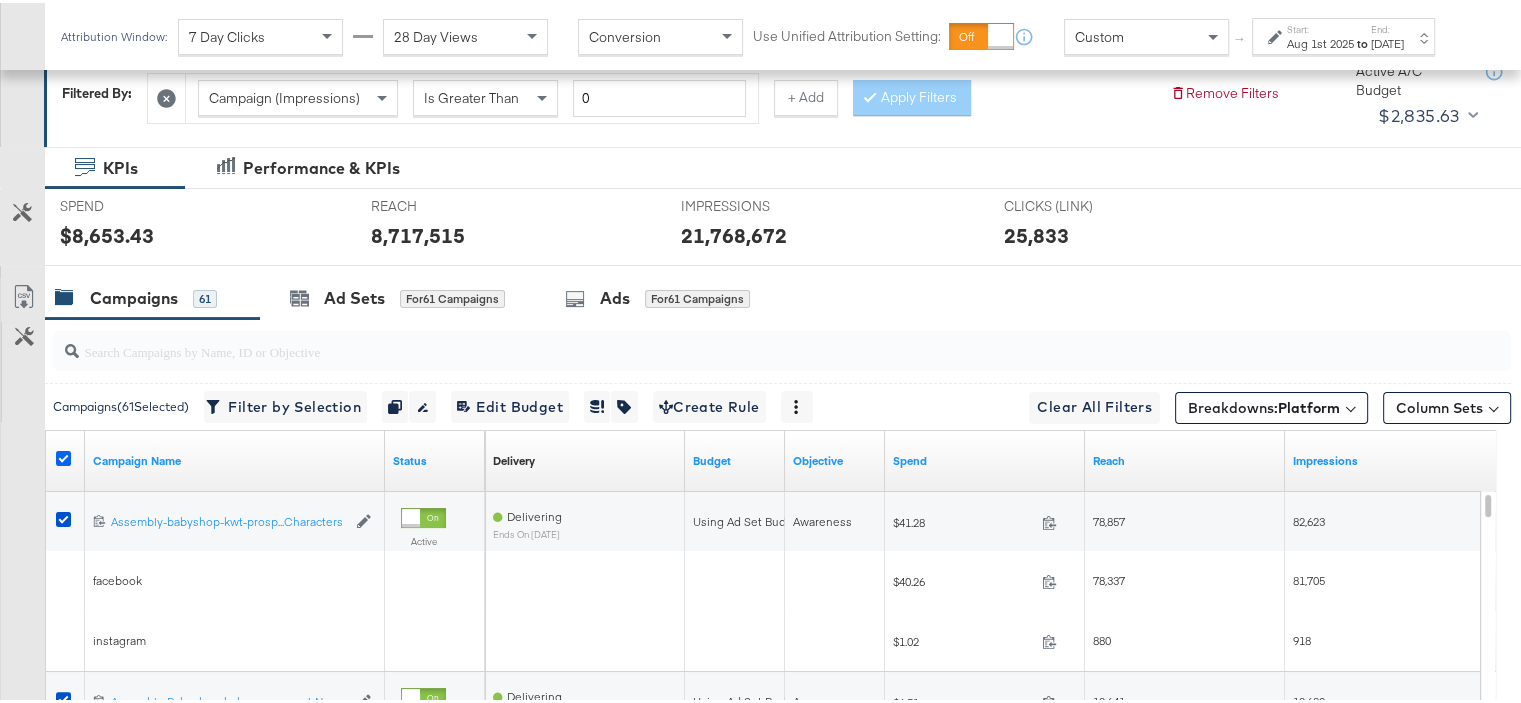 click at bounding box center [63, 455] 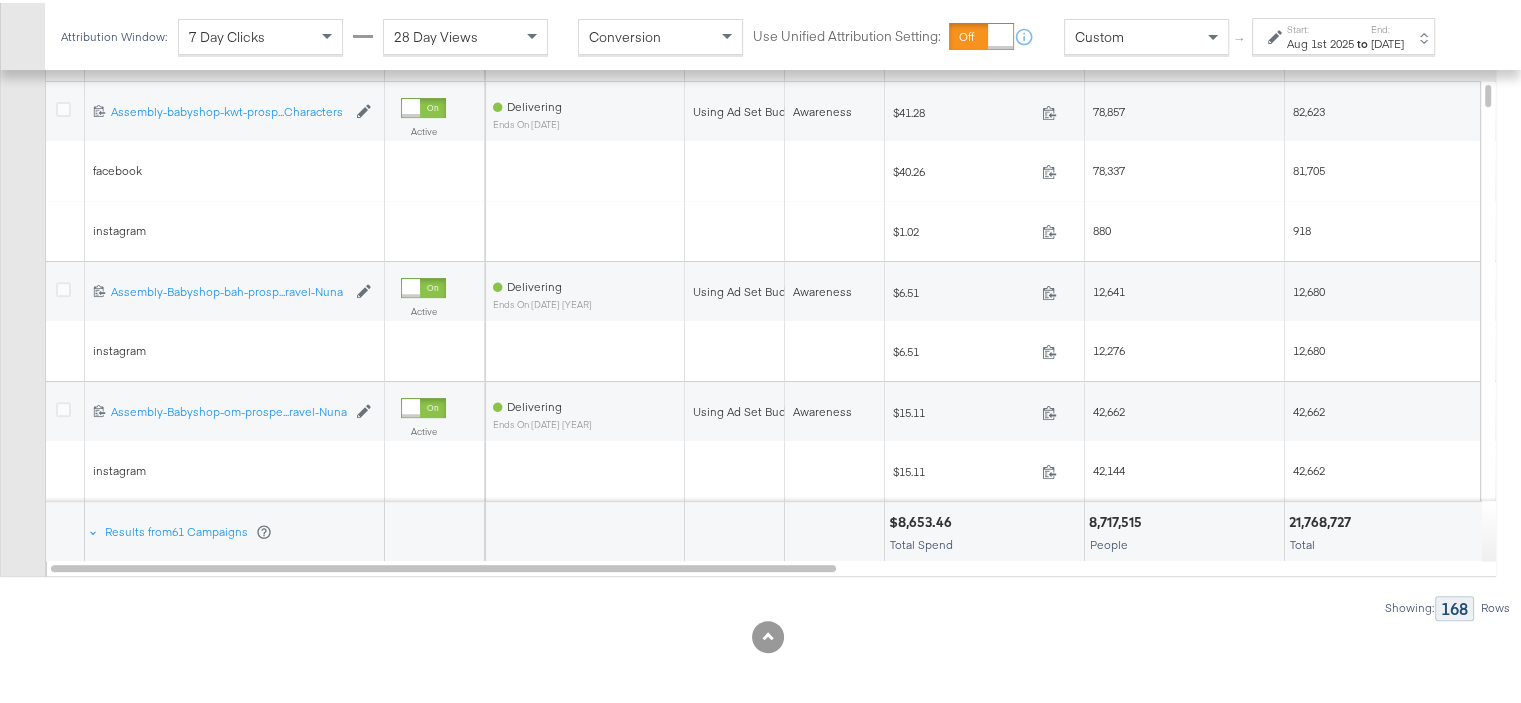 scroll, scrollTop: 208, scrollLeft: 0, axis: vertical 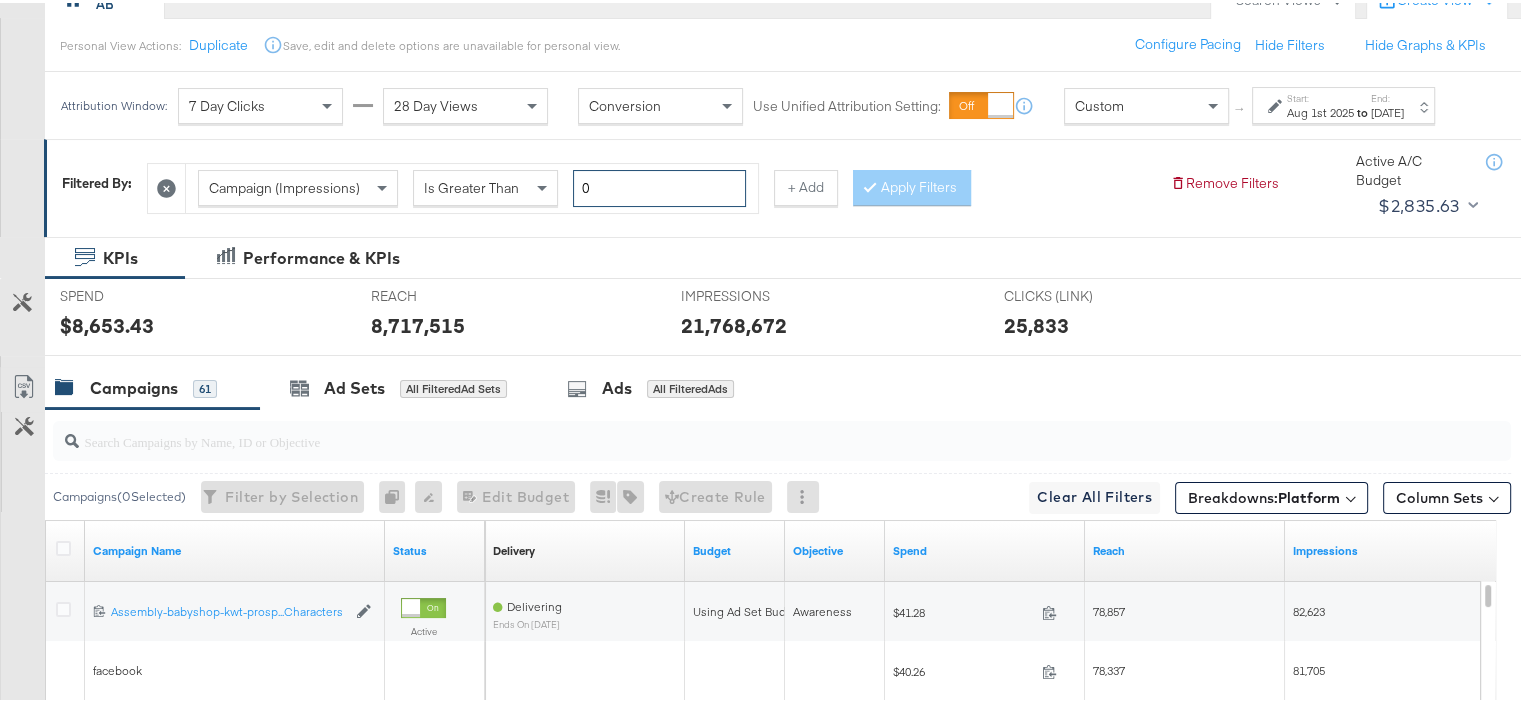 click on "0" at bounding box center (659, 185) 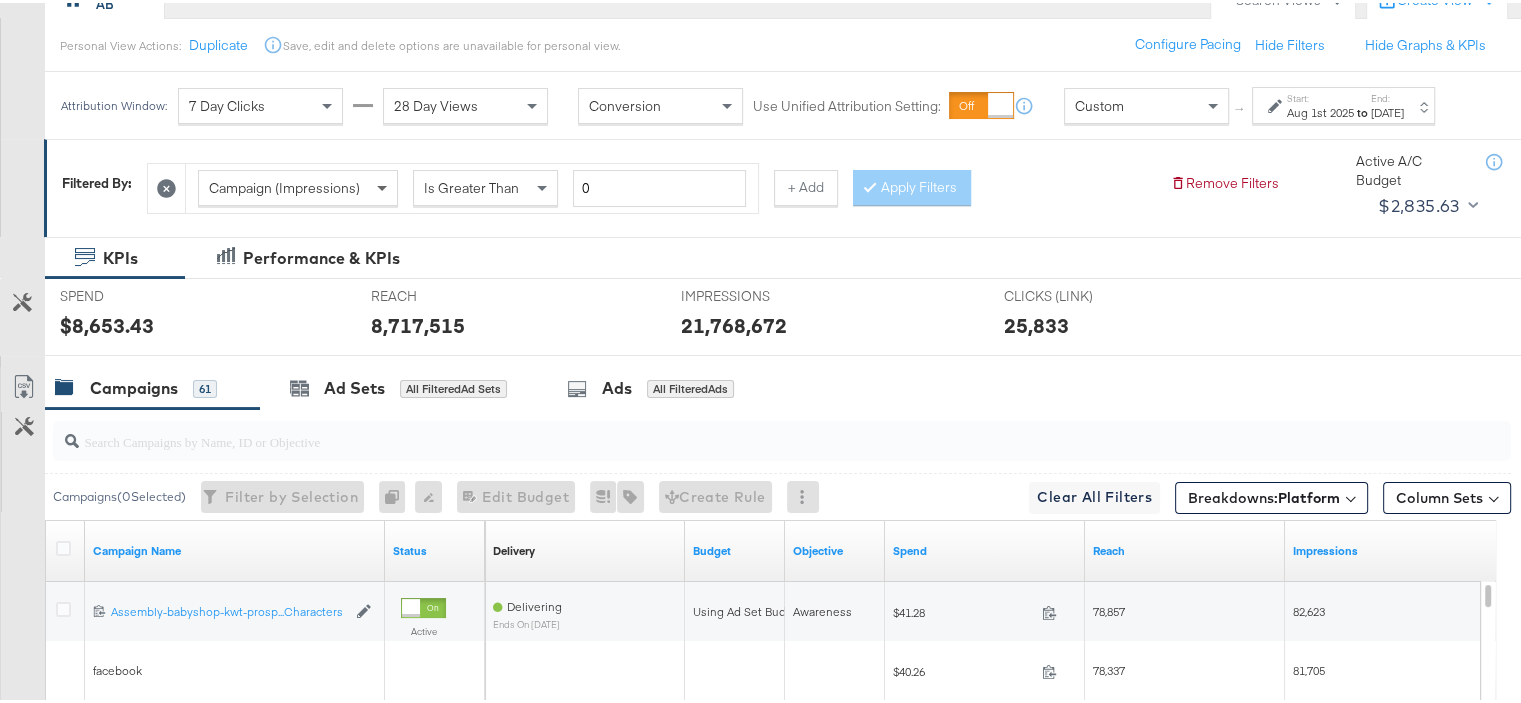 click at bounding box center [382, 186] 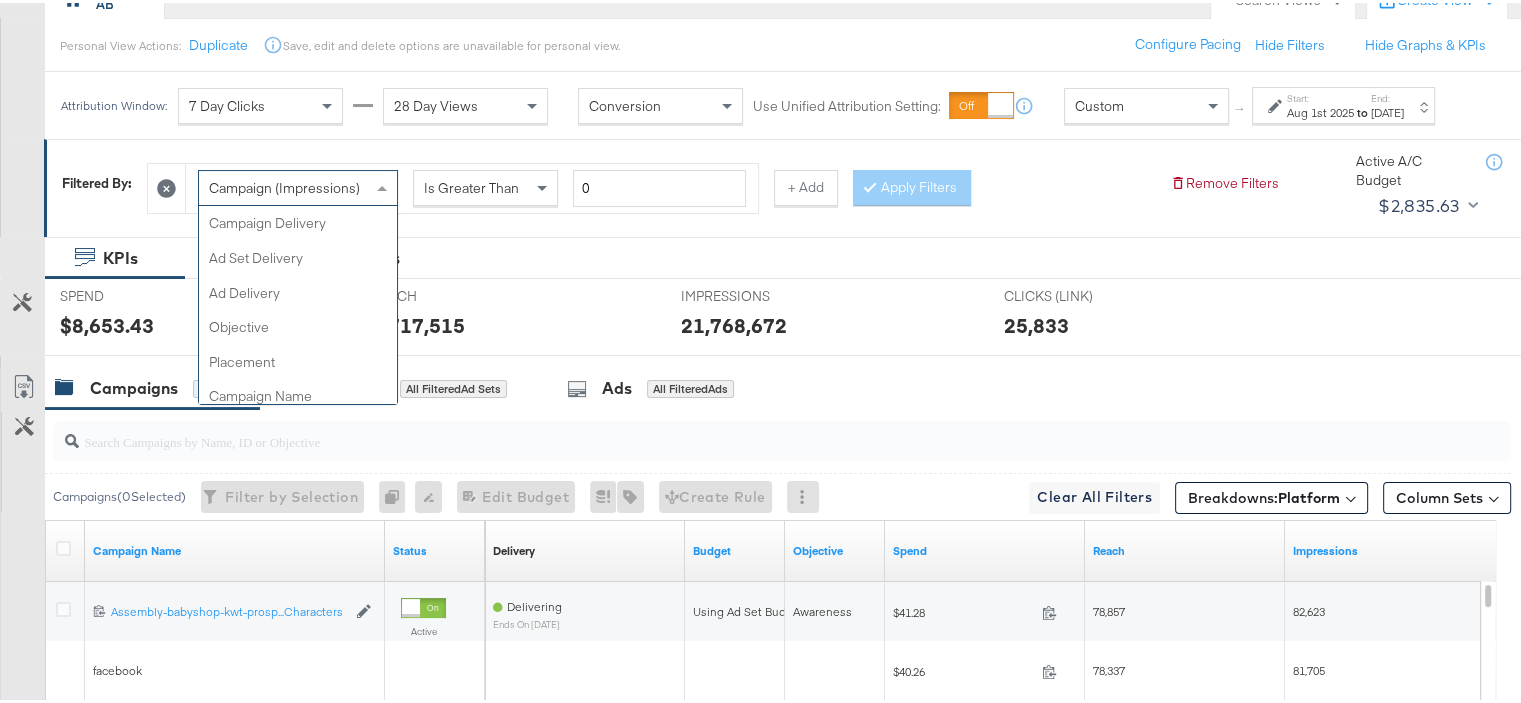 scroll, scrollTop: 970, scrollLeft: 0, axis: vertical 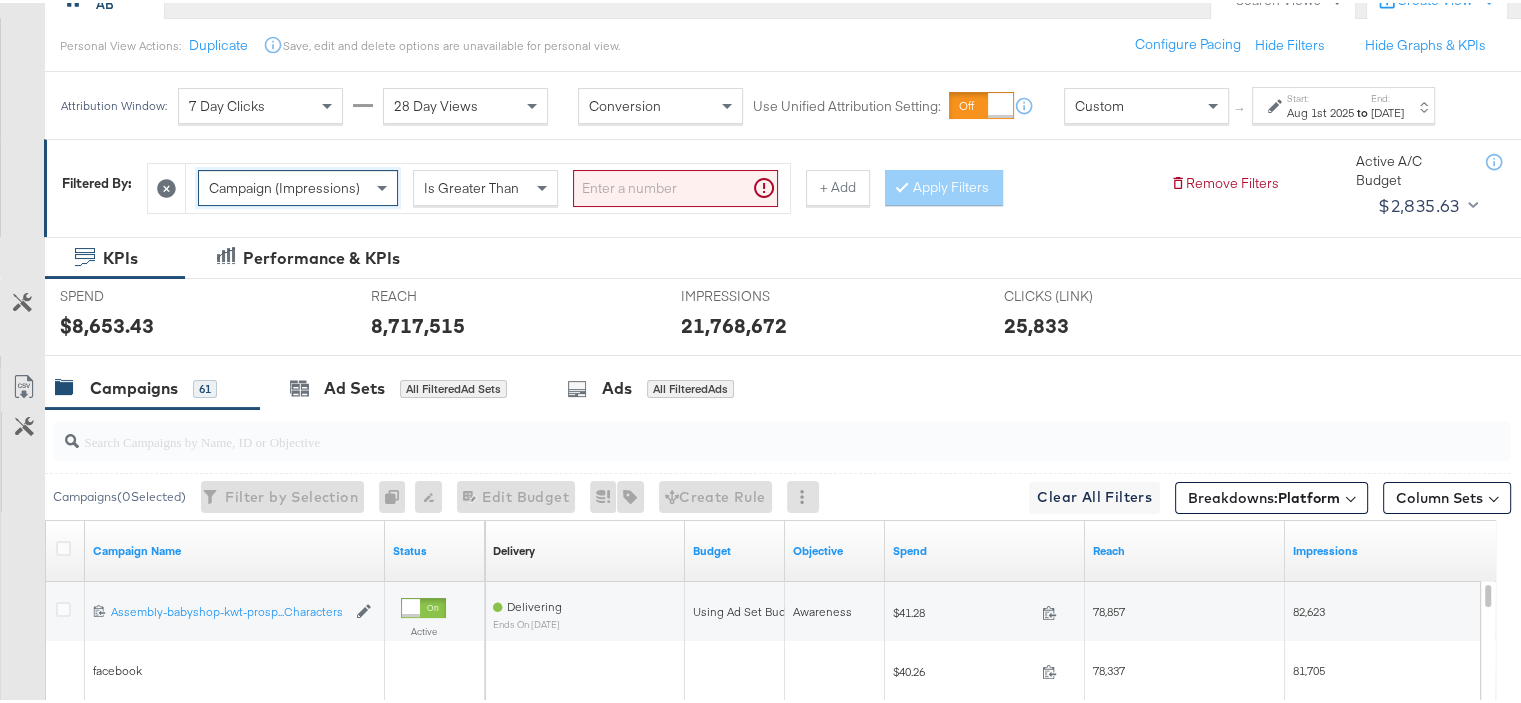 click at bounding box center (675, 185) 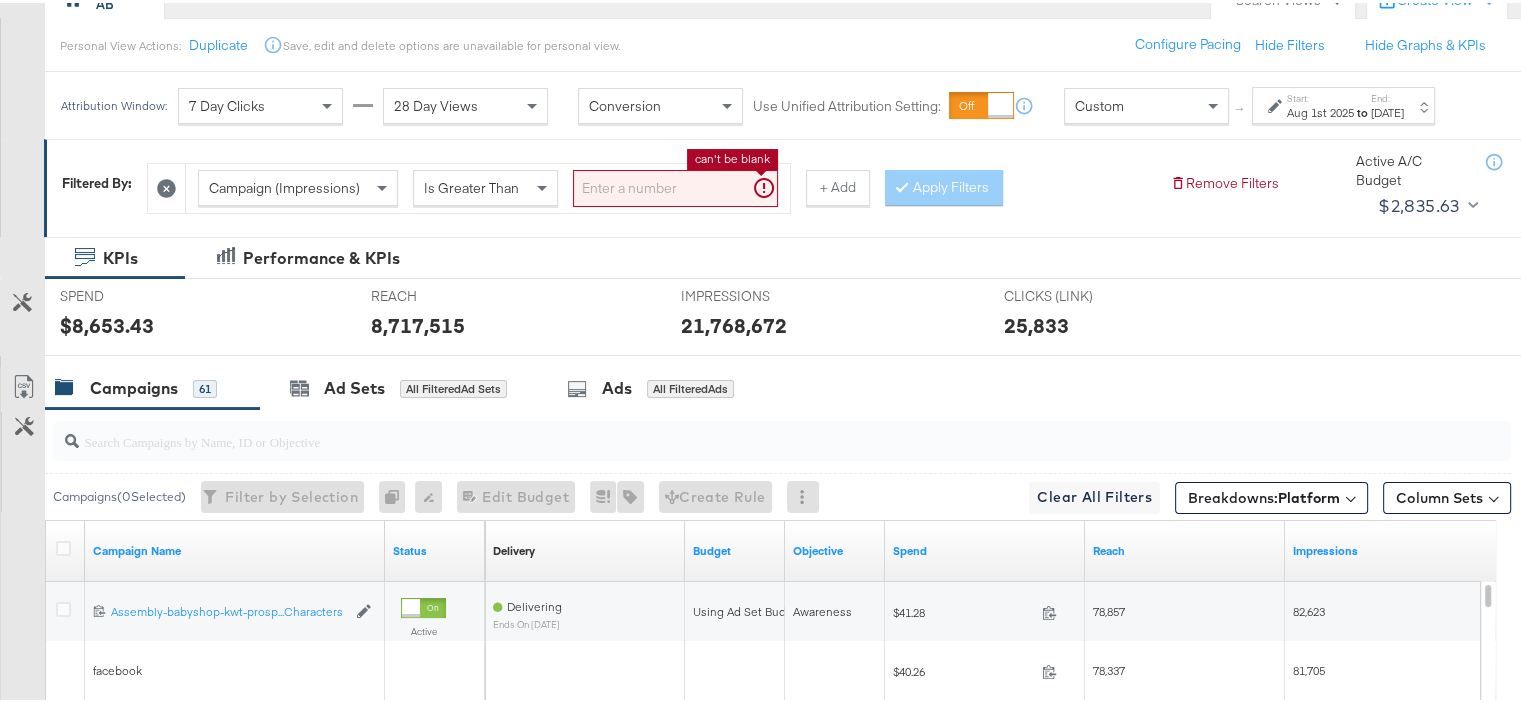 type on "0" 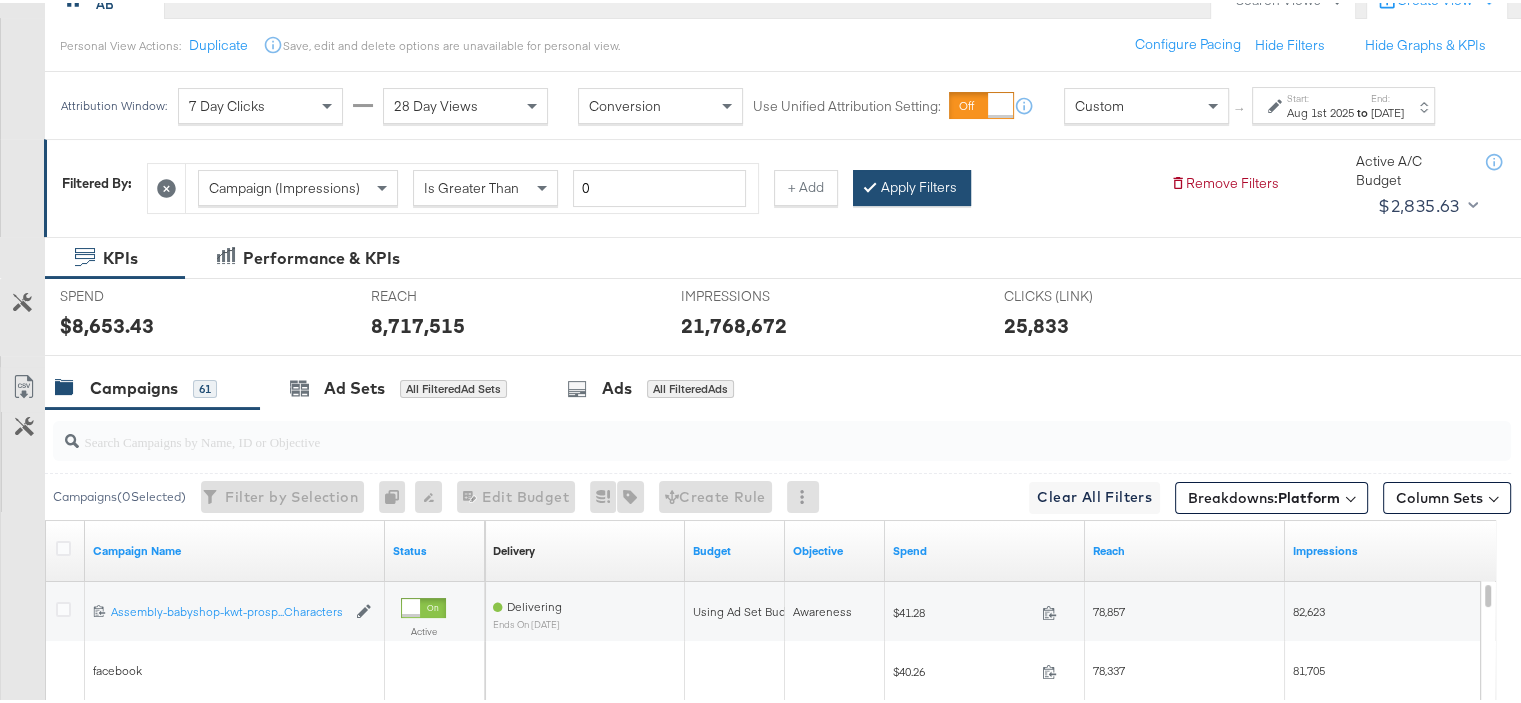 click on "Apply Filters" at bounding box center [912, 185] 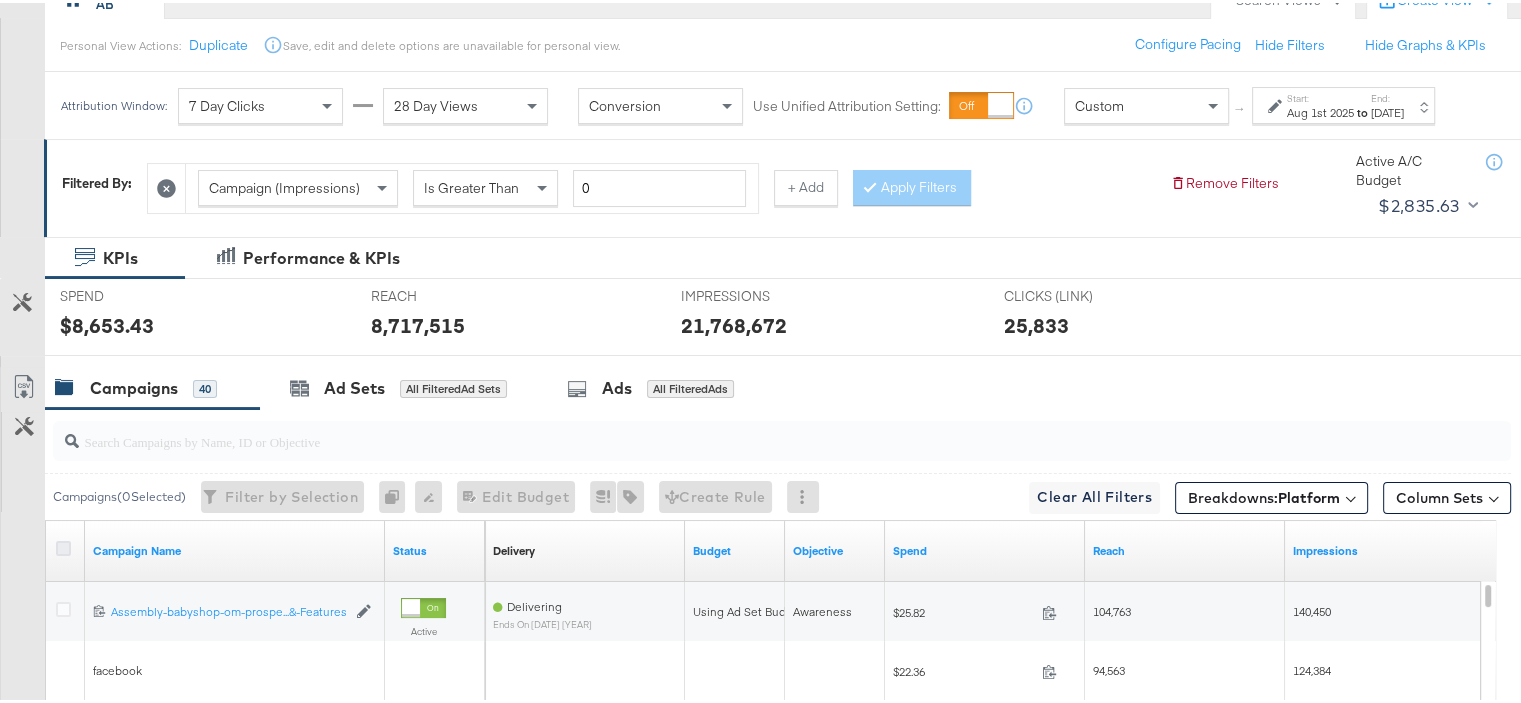 click at bounding box center (63, 545) 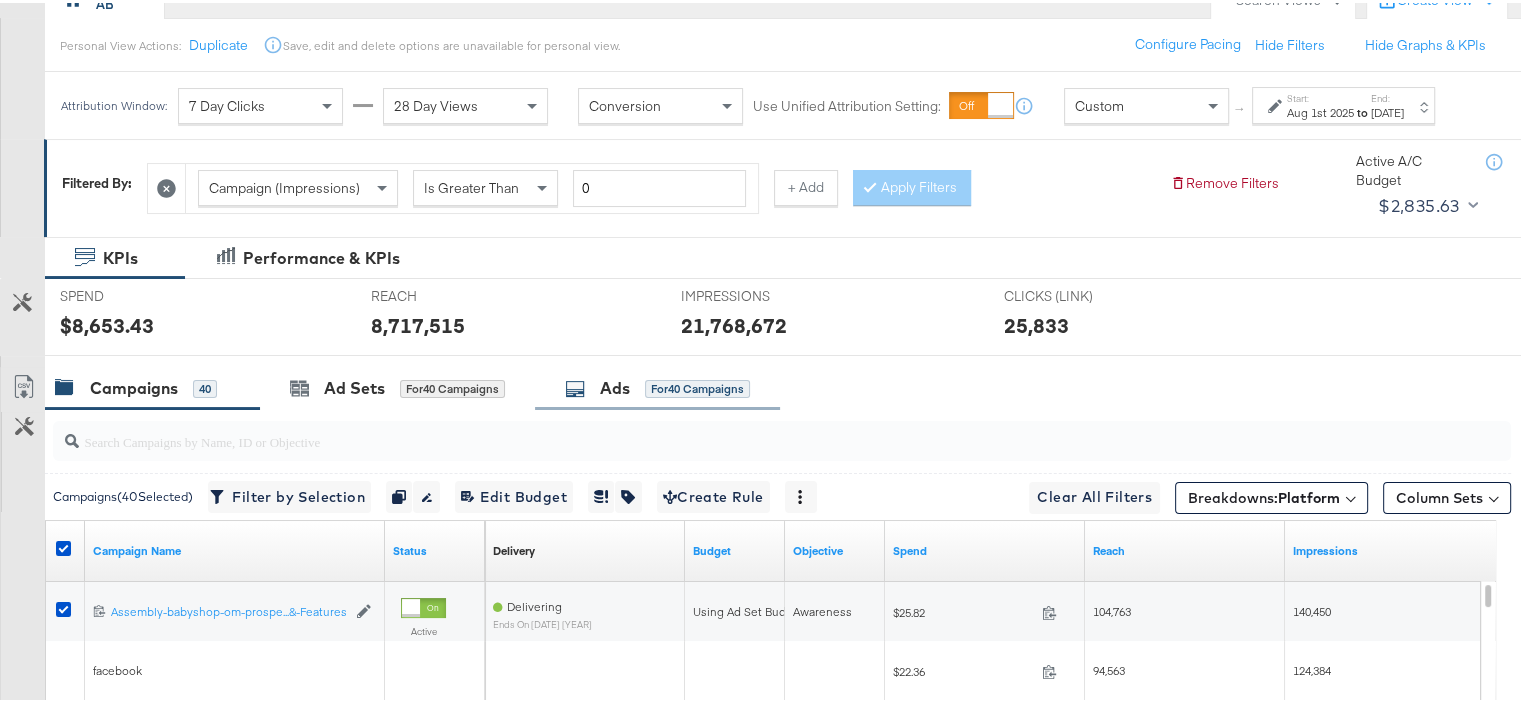 click on "Ads" at bounding box center [615, 385] 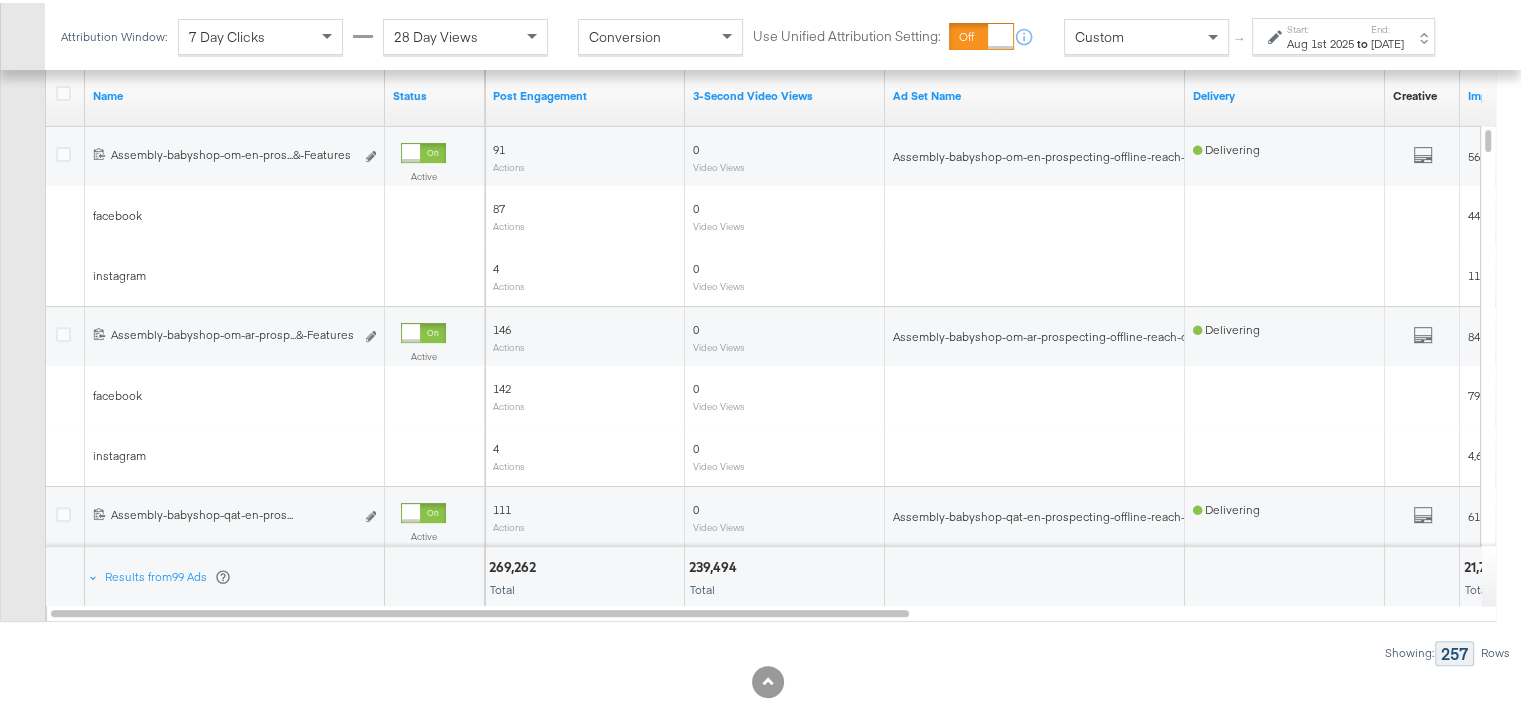 scroll, scrollTop: 708, scrollLeft: 0, axis: vertical 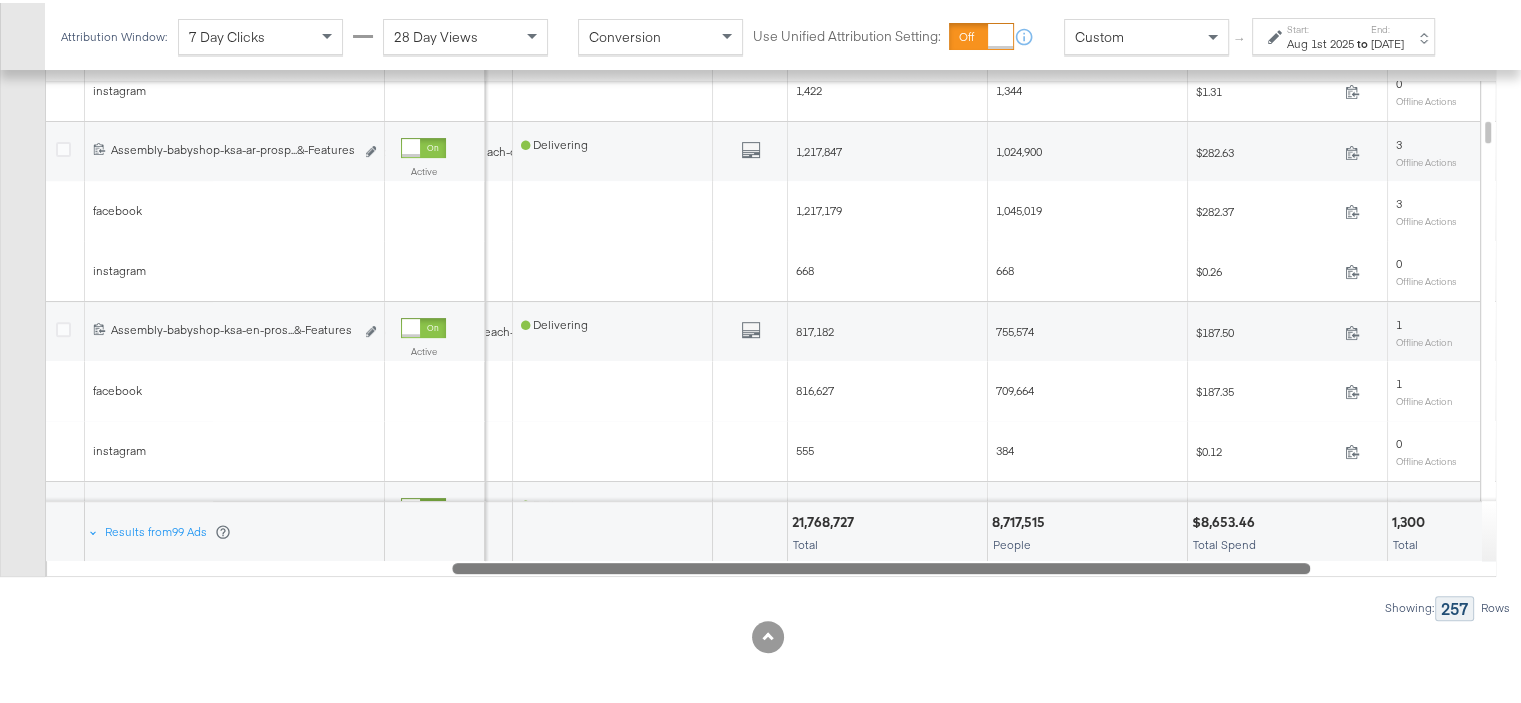 drag, startPoint x: 854, startPoint y: 566, endPoint x: 1256, endPoint y: 571, distance: 402.0311 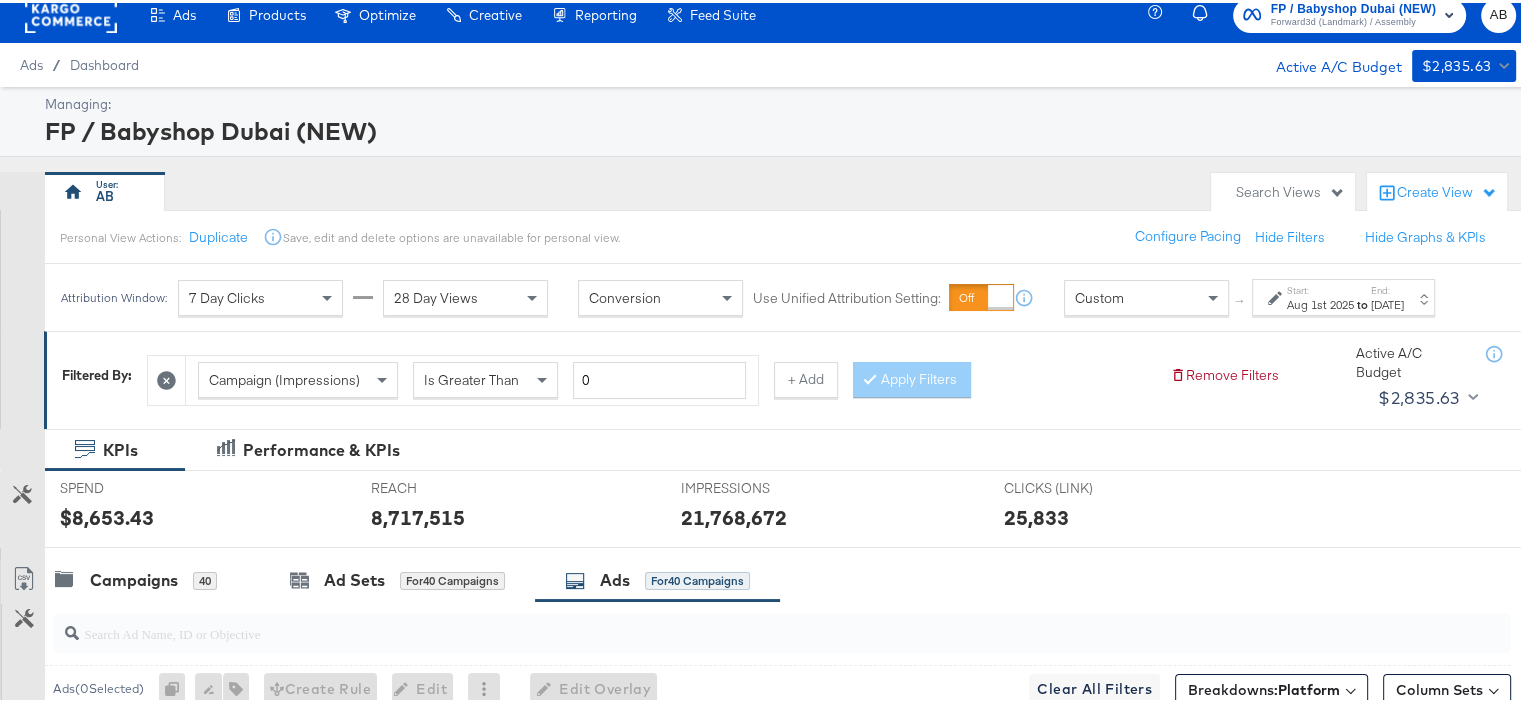 scroll, scrollTop: 8, scrollLeft: 0, axis: vertical 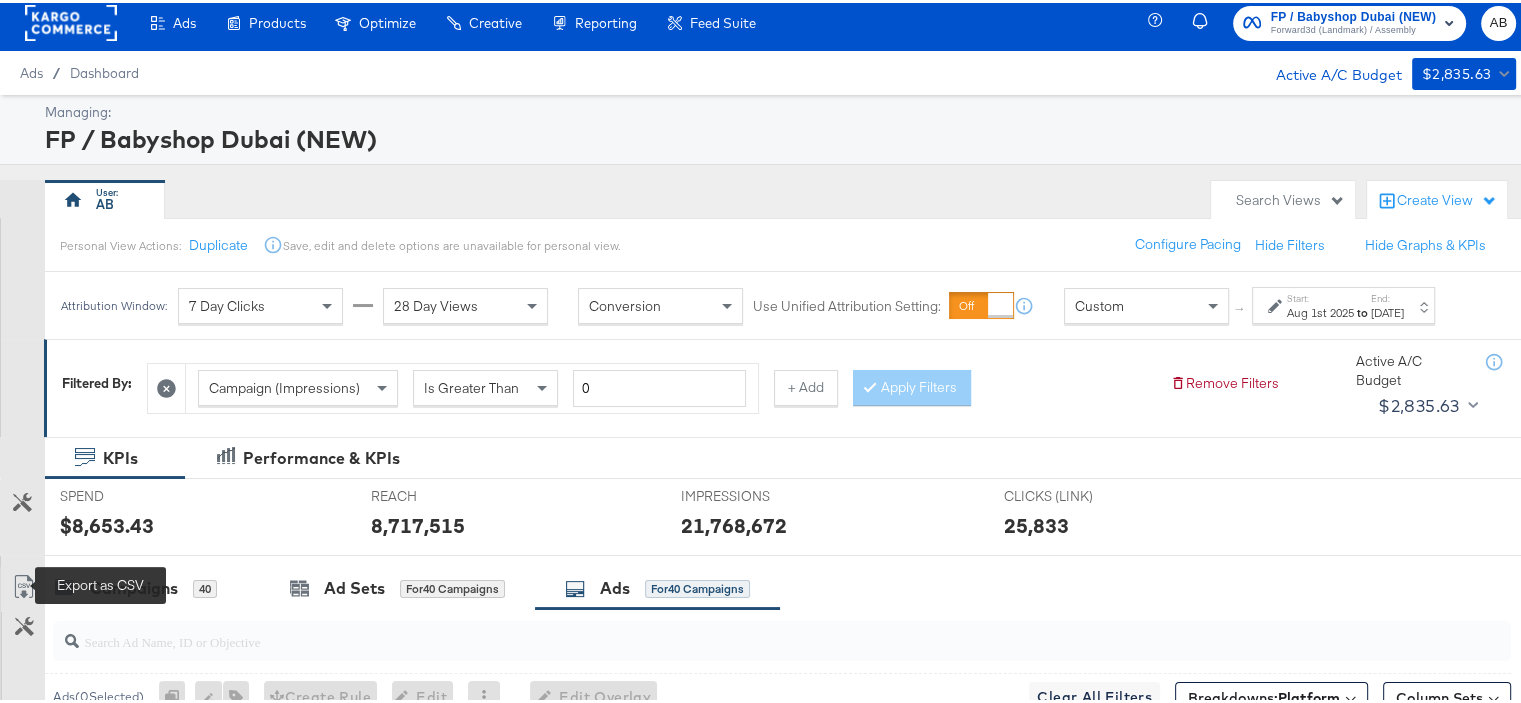 click 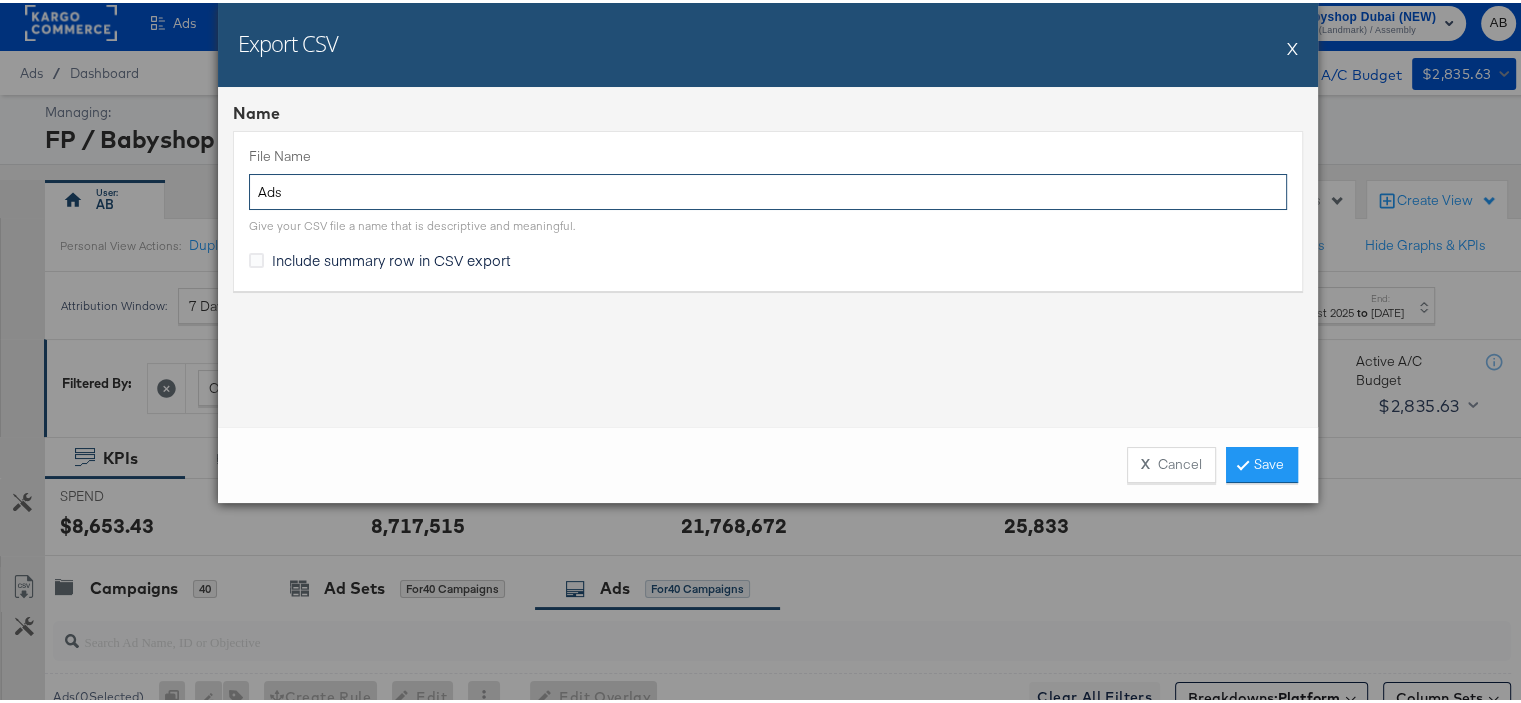 click on "Ads" at bounding box center (768, 189) 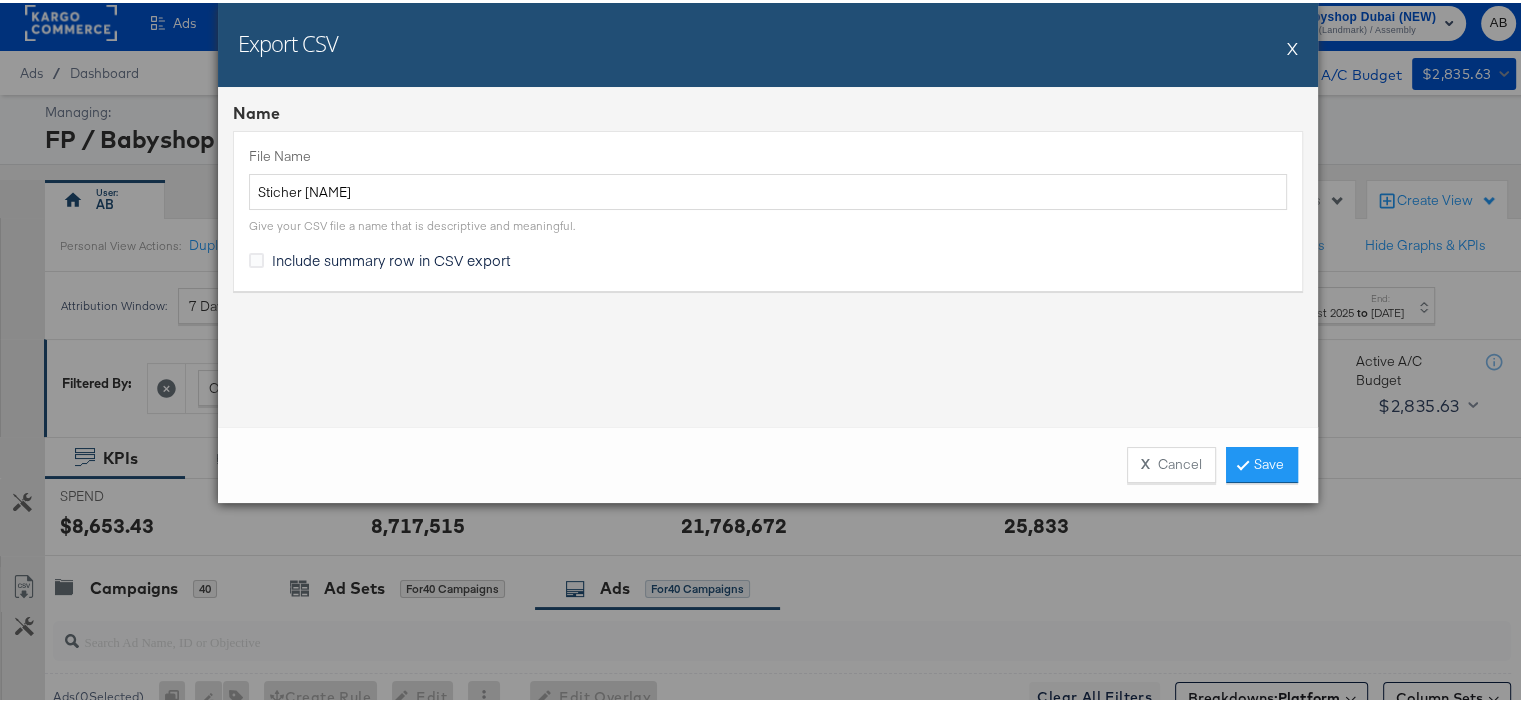 click on "Include summary row in CSV export" at bounding box center [391, 257] 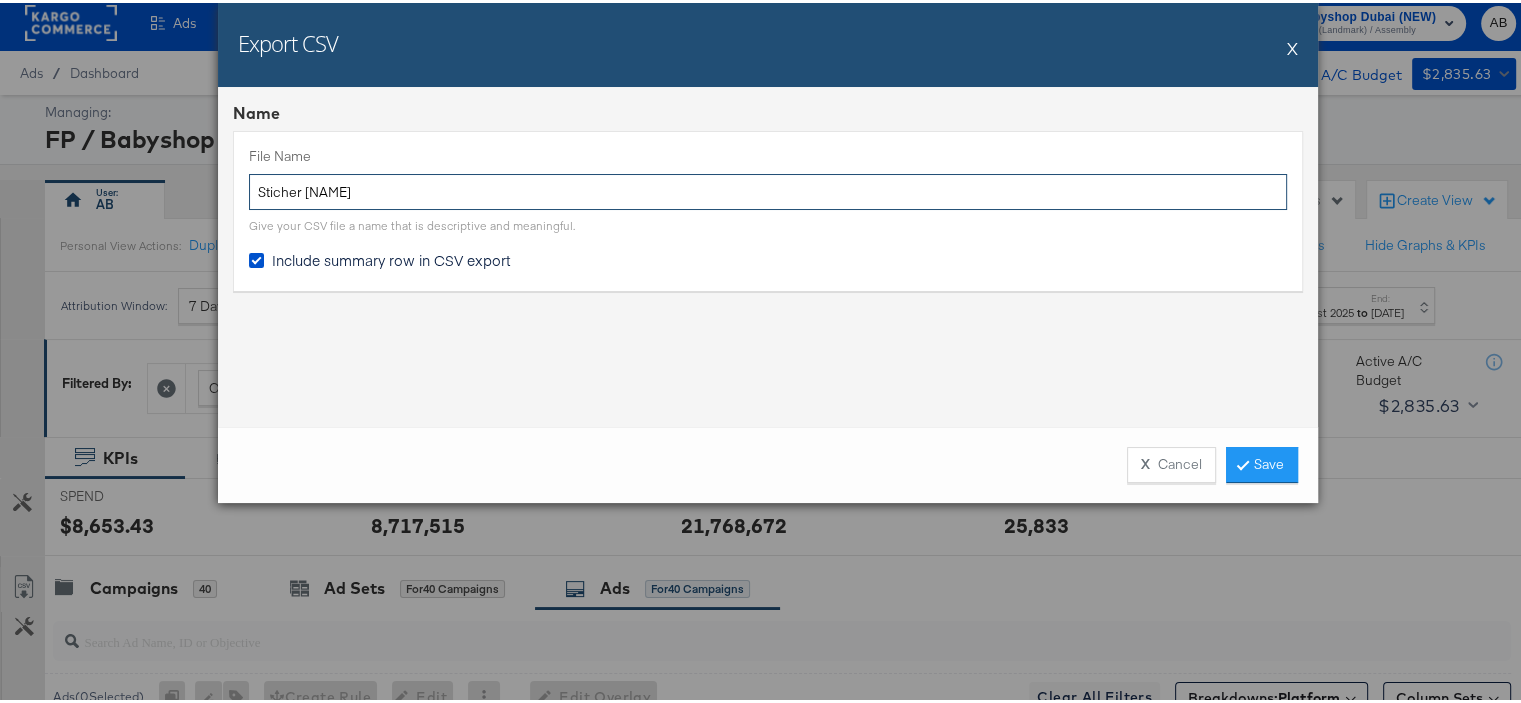 click on "Sticher [NAME]" at bounding box center (768, 189) 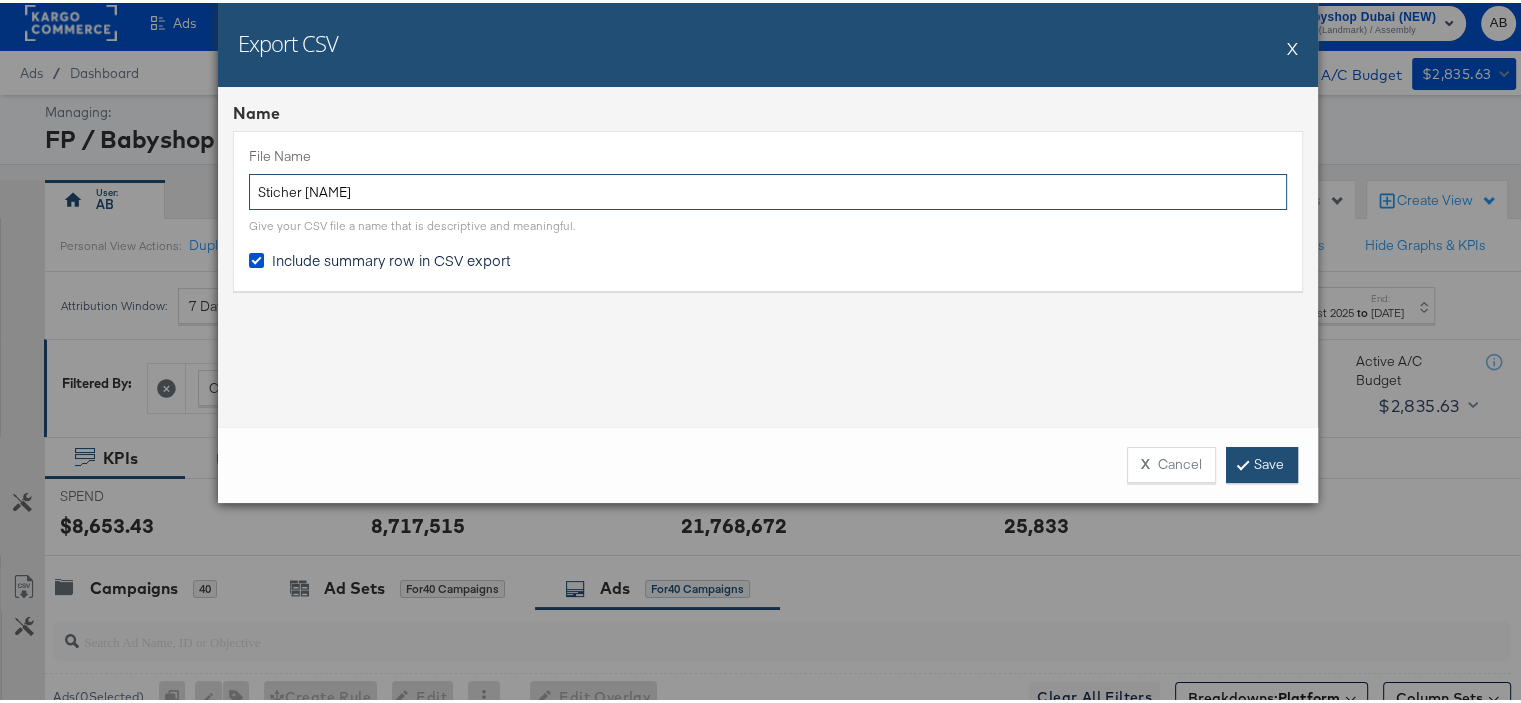 type on "Sticher [NAME]" 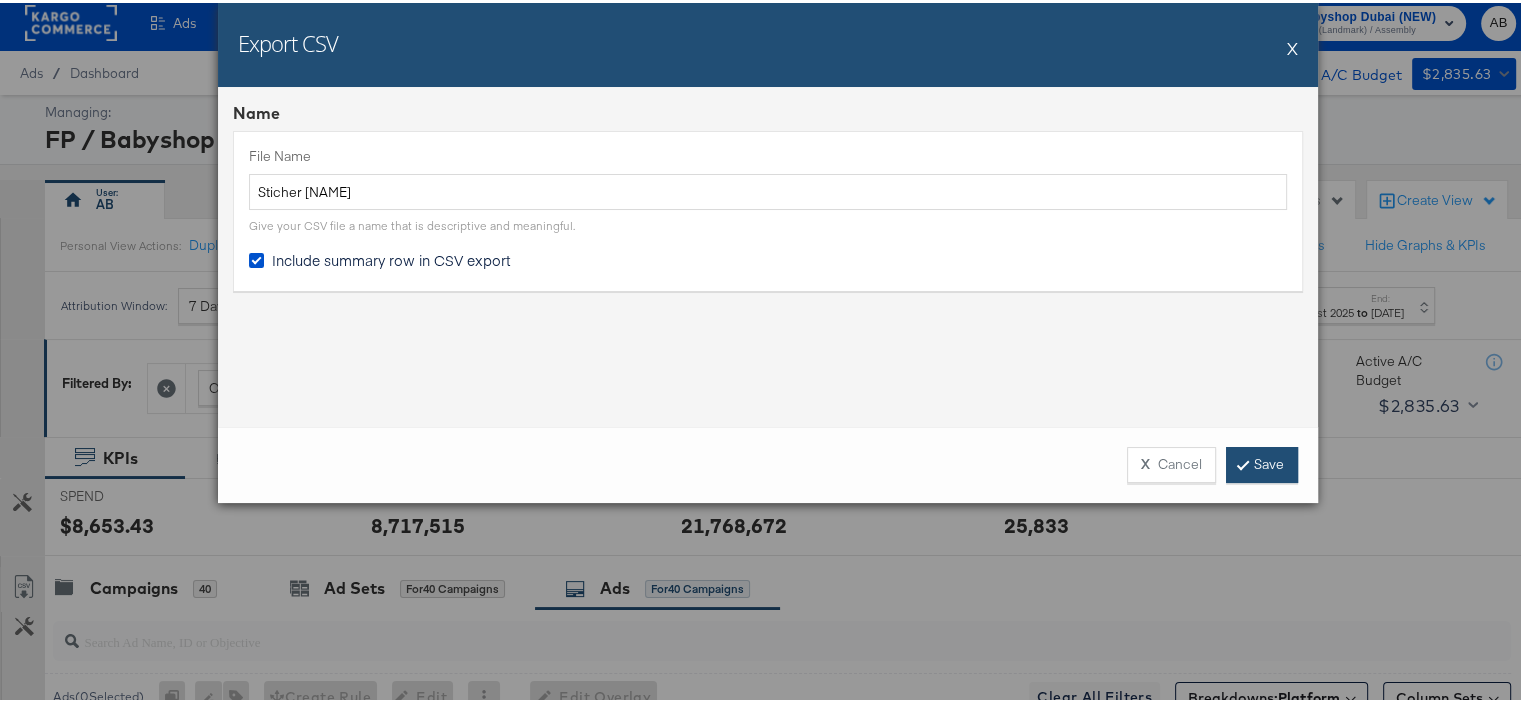 click on "Save" at bounding box center [1262, 462] 